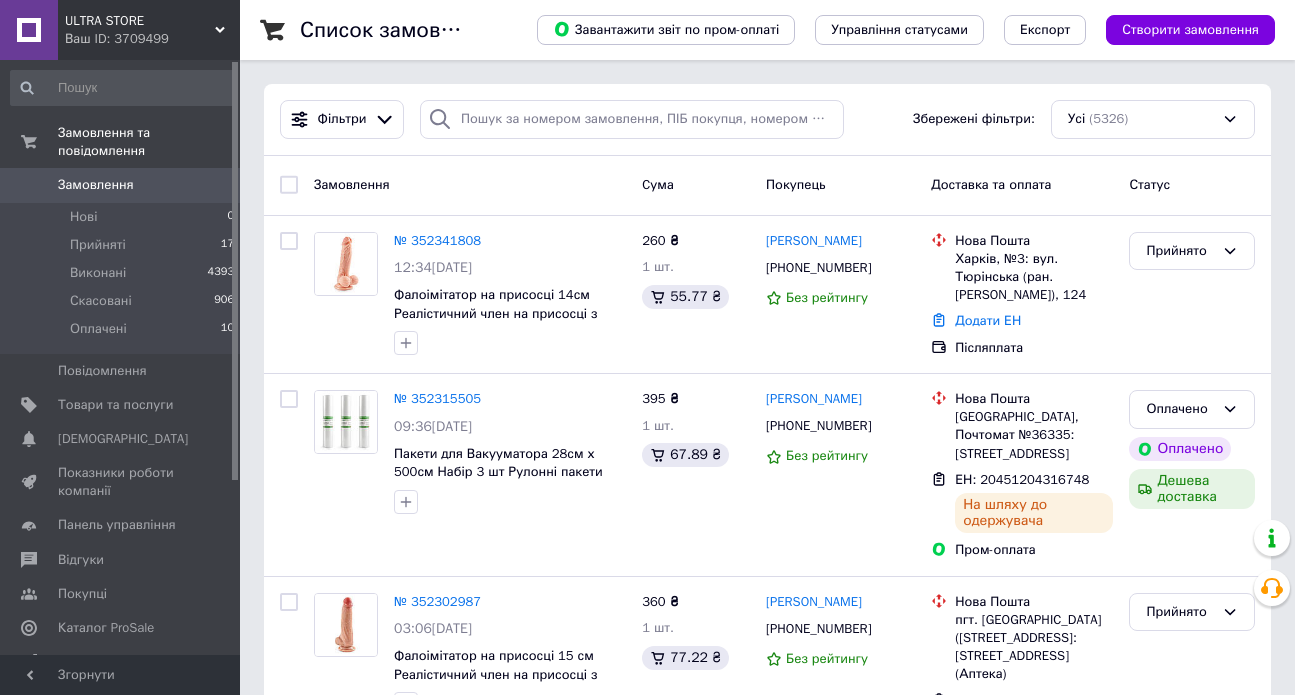 scroll, scrollTop: 0, scrollLeft: 0, axis: both 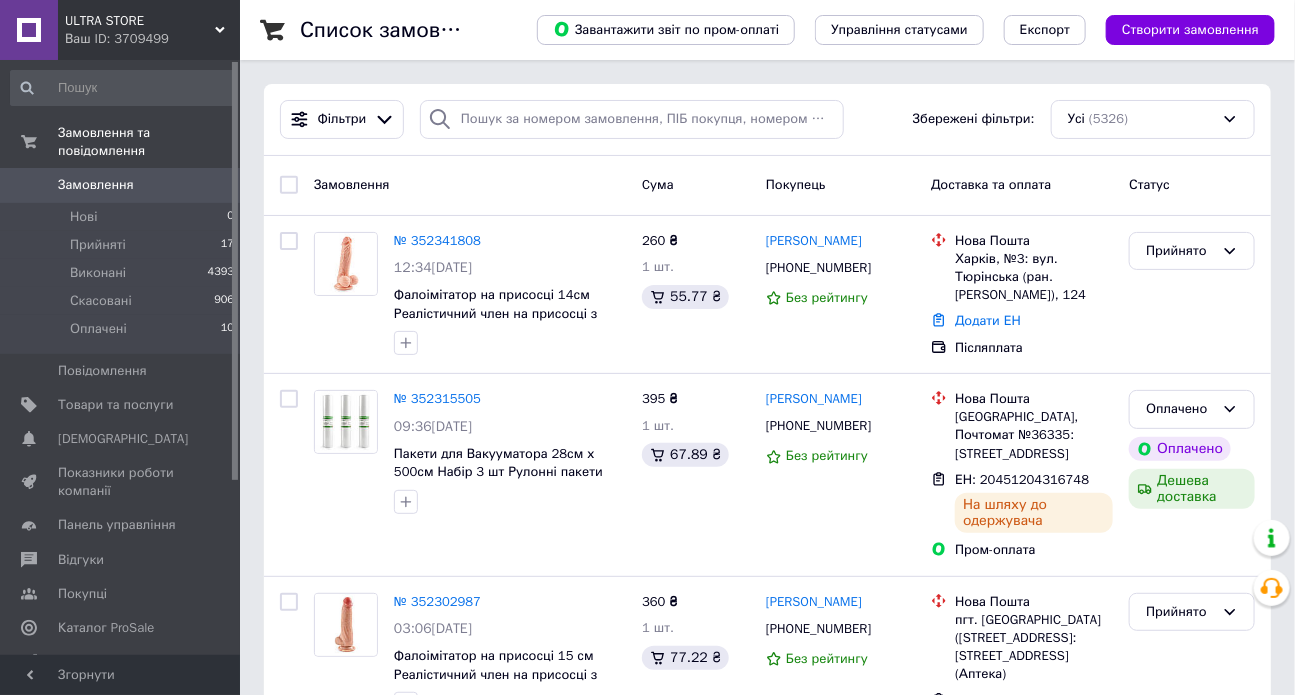 click on "ULTRA STORE" at bounding box center [140, 21] 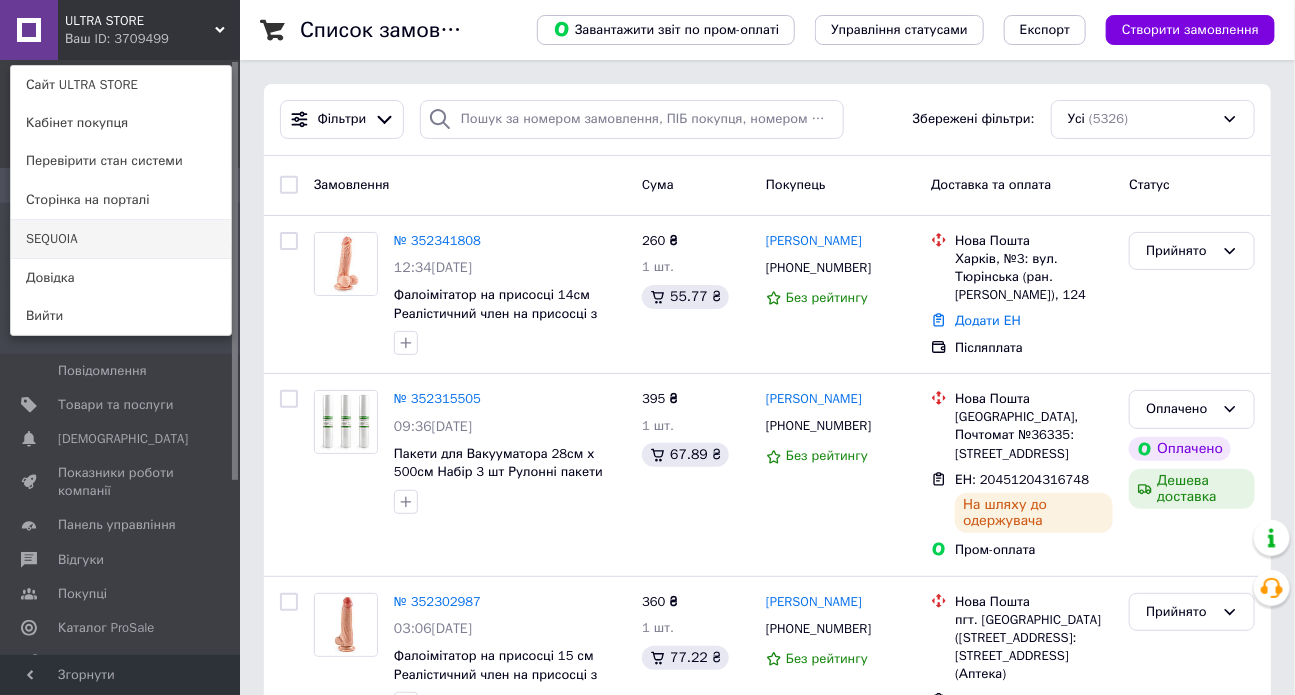 click on "SEQUOIA" at bounding box center (121, 239) 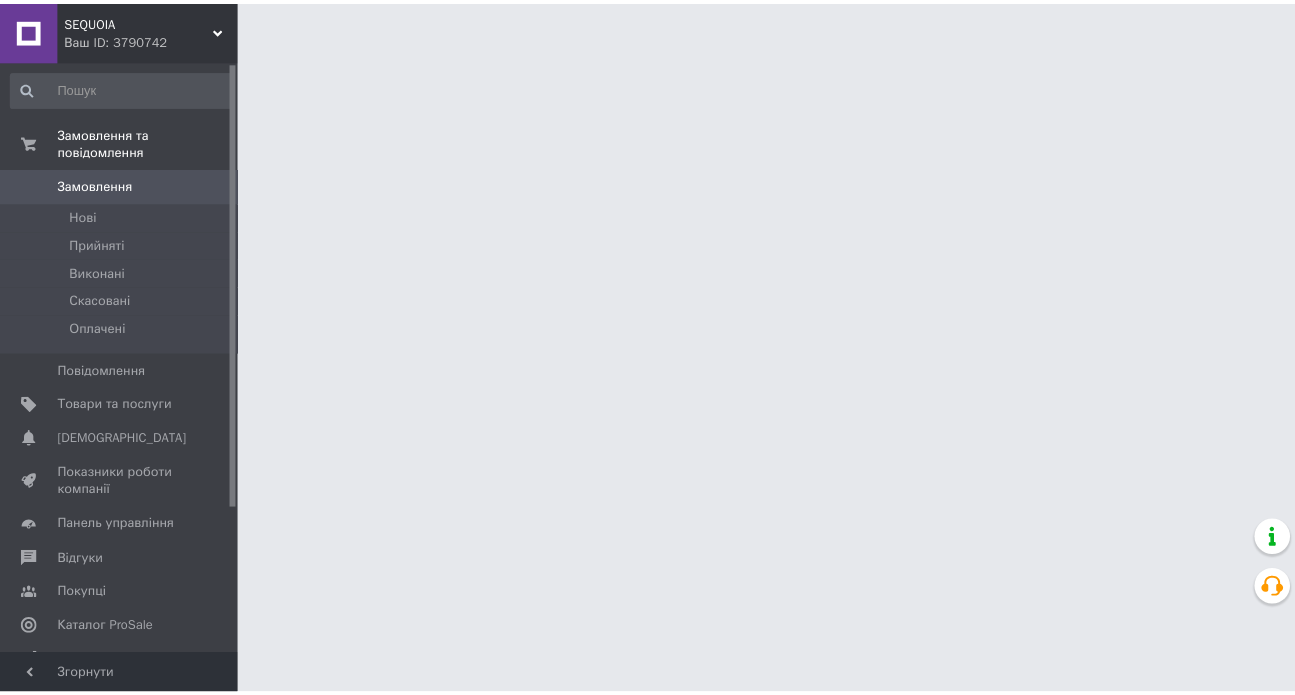 scroll, scrollTop: 0, scrollLeft: 0, axis: both 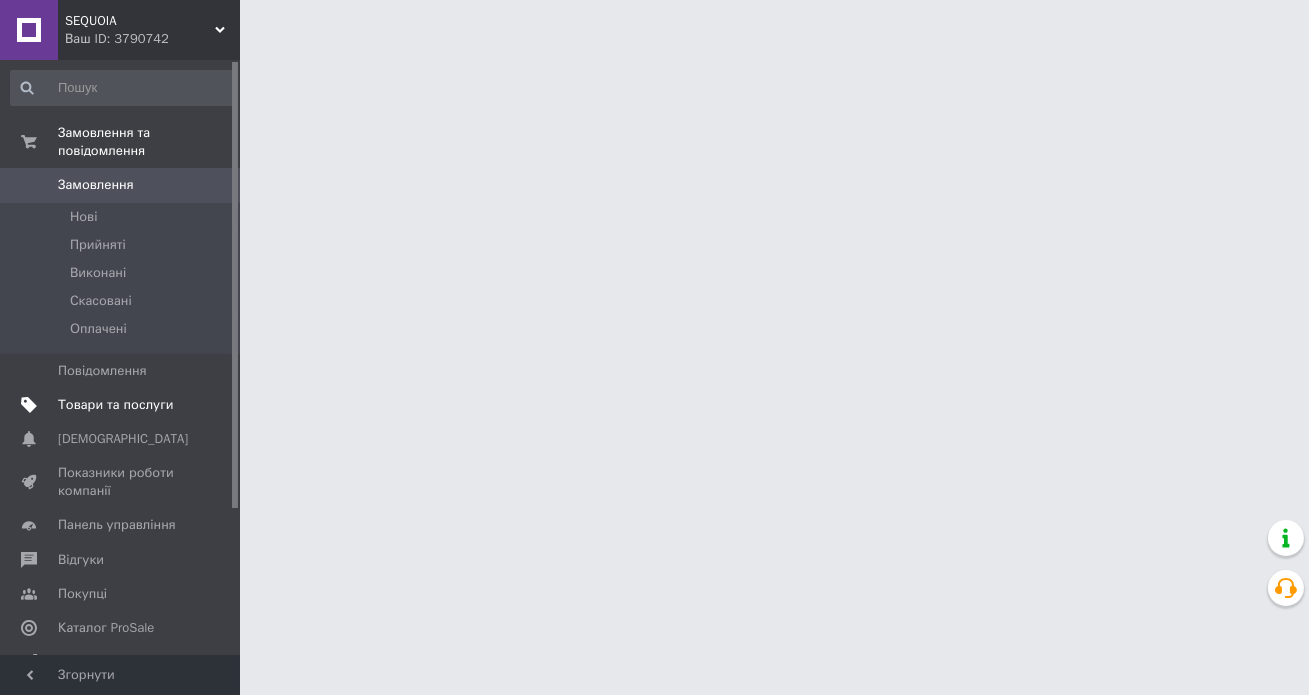 click on "Товари та послуги" at bounding box center [115, 405] 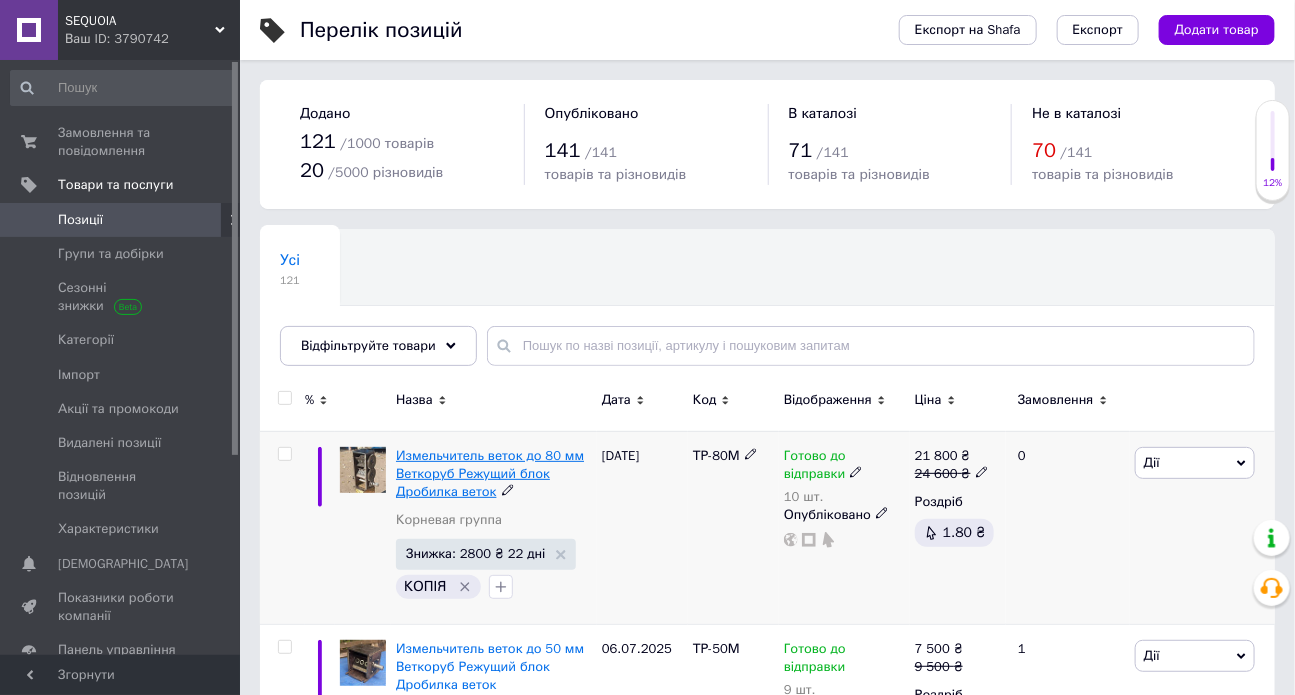 click on "Измельчитель веток до 80 мм Веткоруб Режущий блок Дробилка веток" at bounding box center (490, 473) 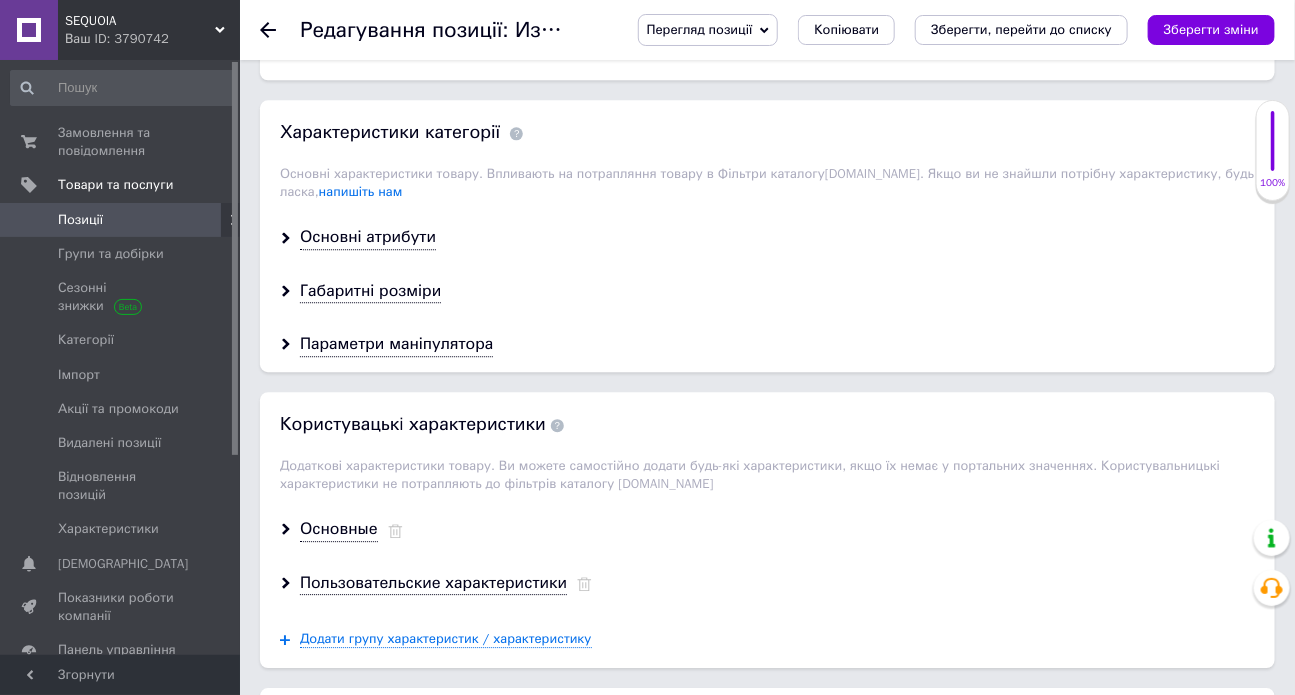 scroll, scrollTop: 1868, scrollLeft: 0, axis: vertical 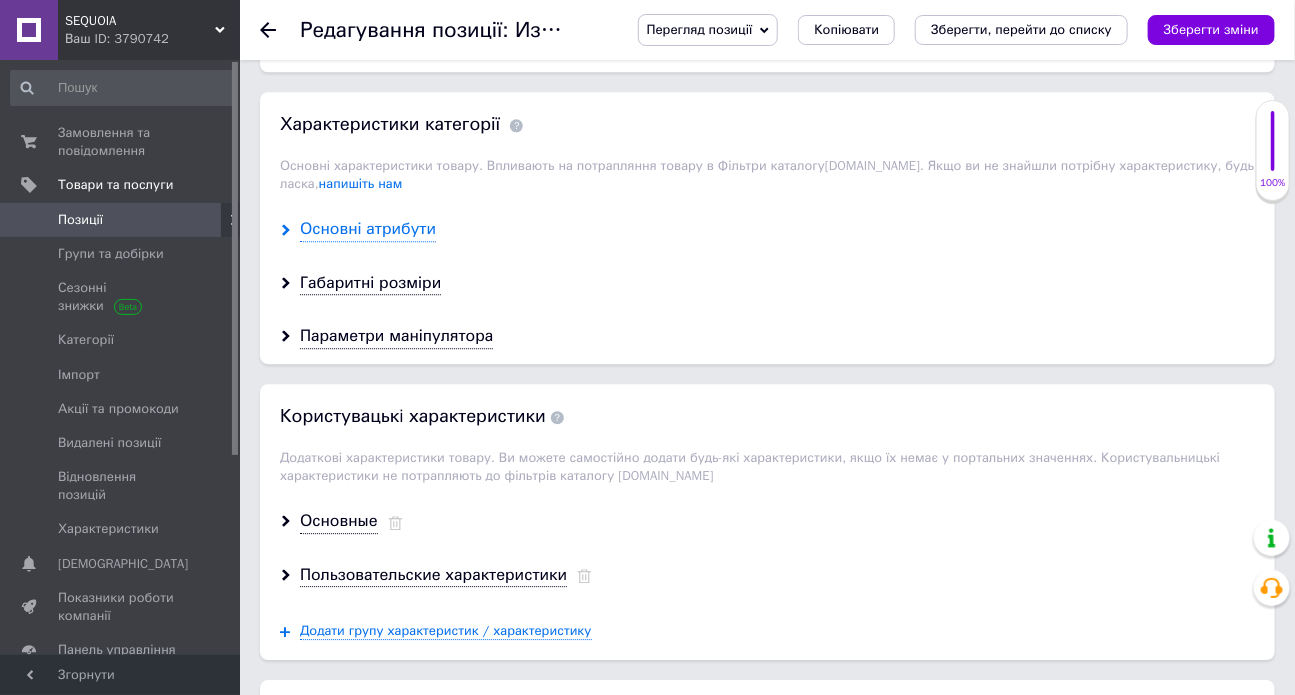 click on "Основні атрибути" at bounding box center (368, 229) 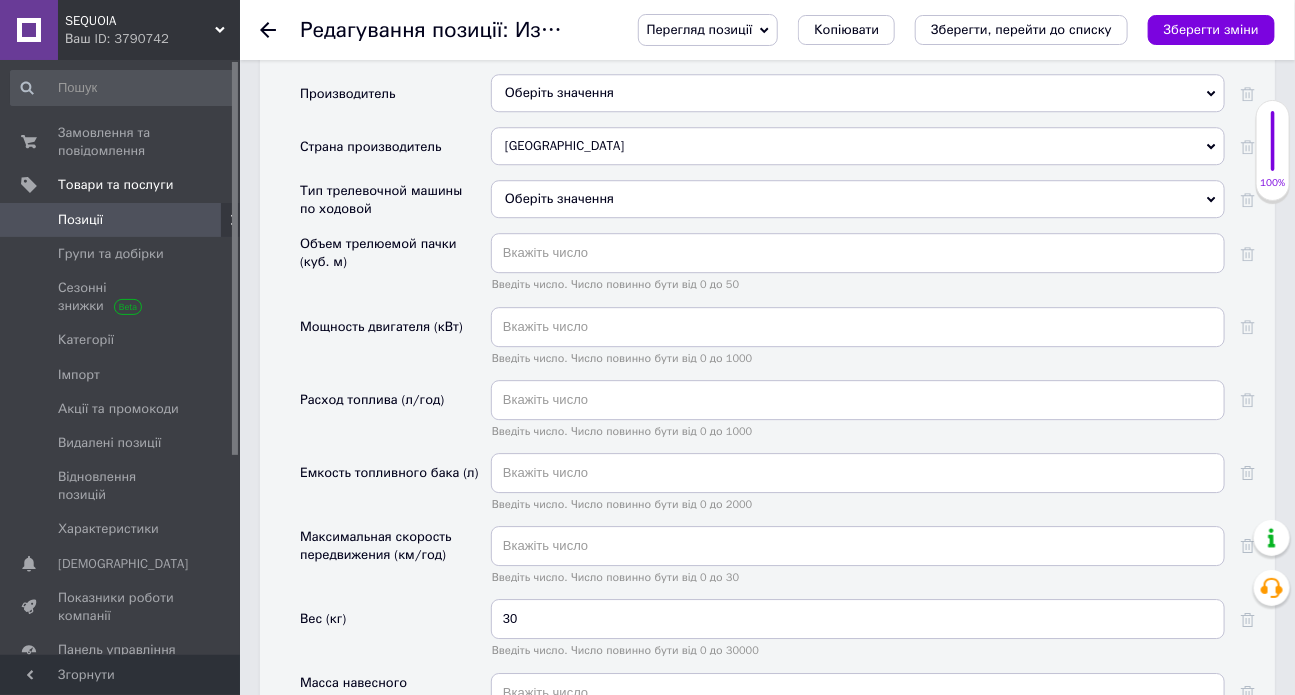 scroll, scrollTop: 2057, scrollLeft: 0, axis: vertical 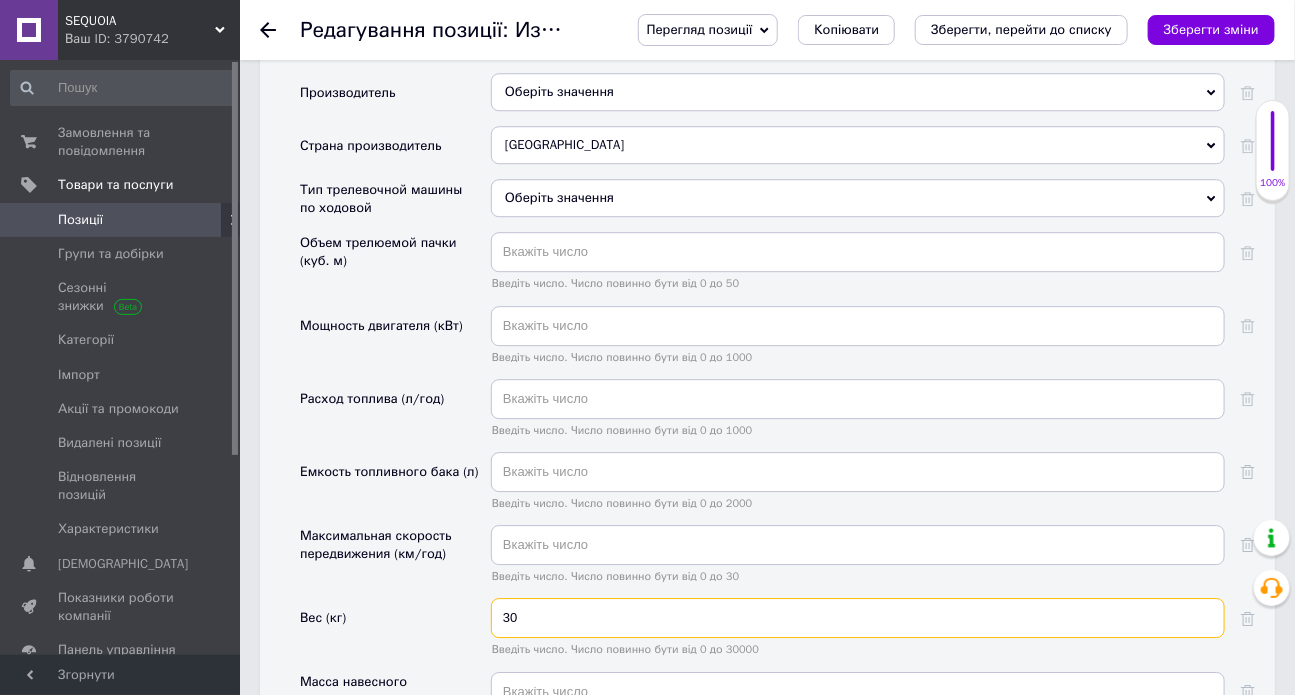 click on "30" at bounding box center [858, 618] 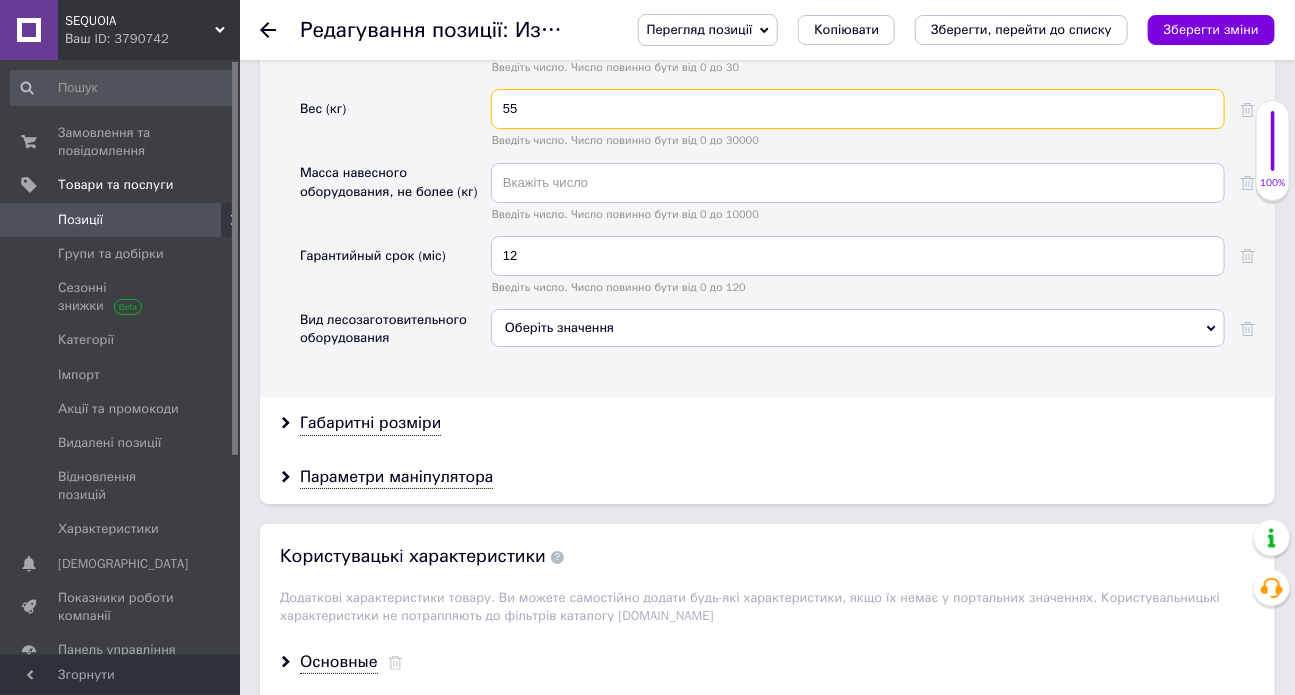 scroll, scrollTop: 2567, scrollLeft: 0, axis: vertical 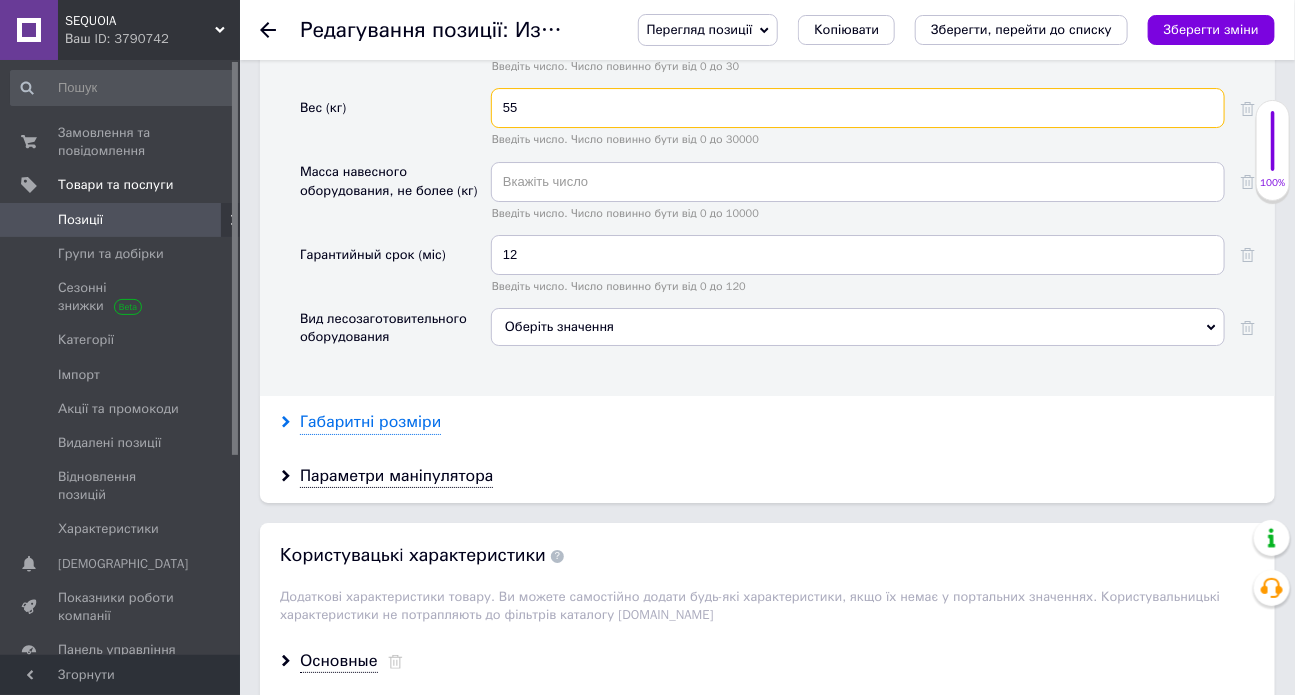 type on "55" 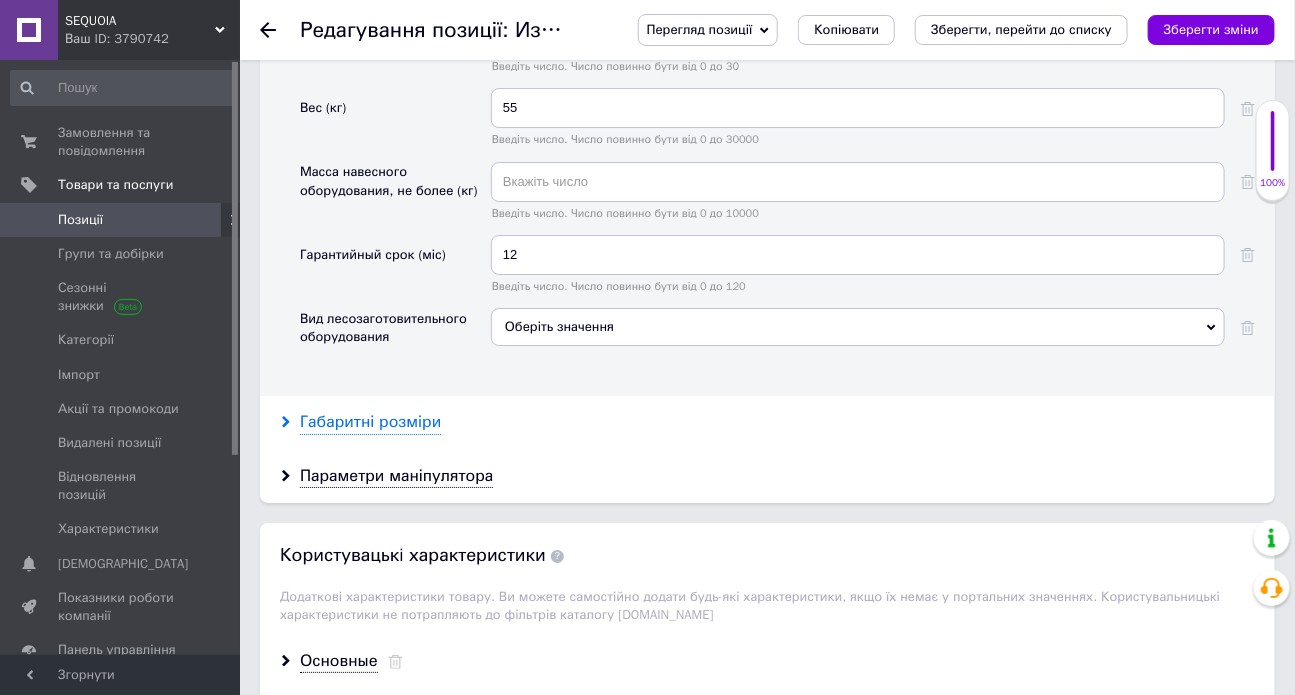 click on "Габаритні розміри" at bounding box center (370, 422) 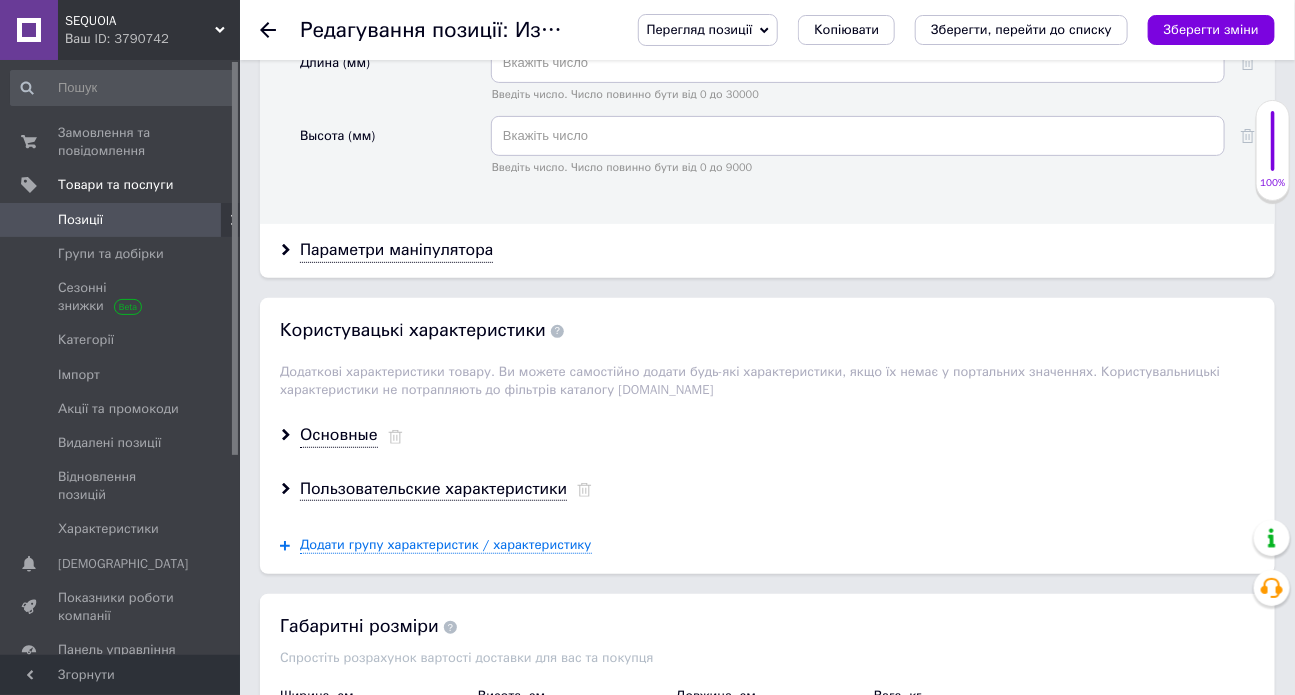 scroll, scrollTop: 3086, scrollLeft: 0, axis: vertical 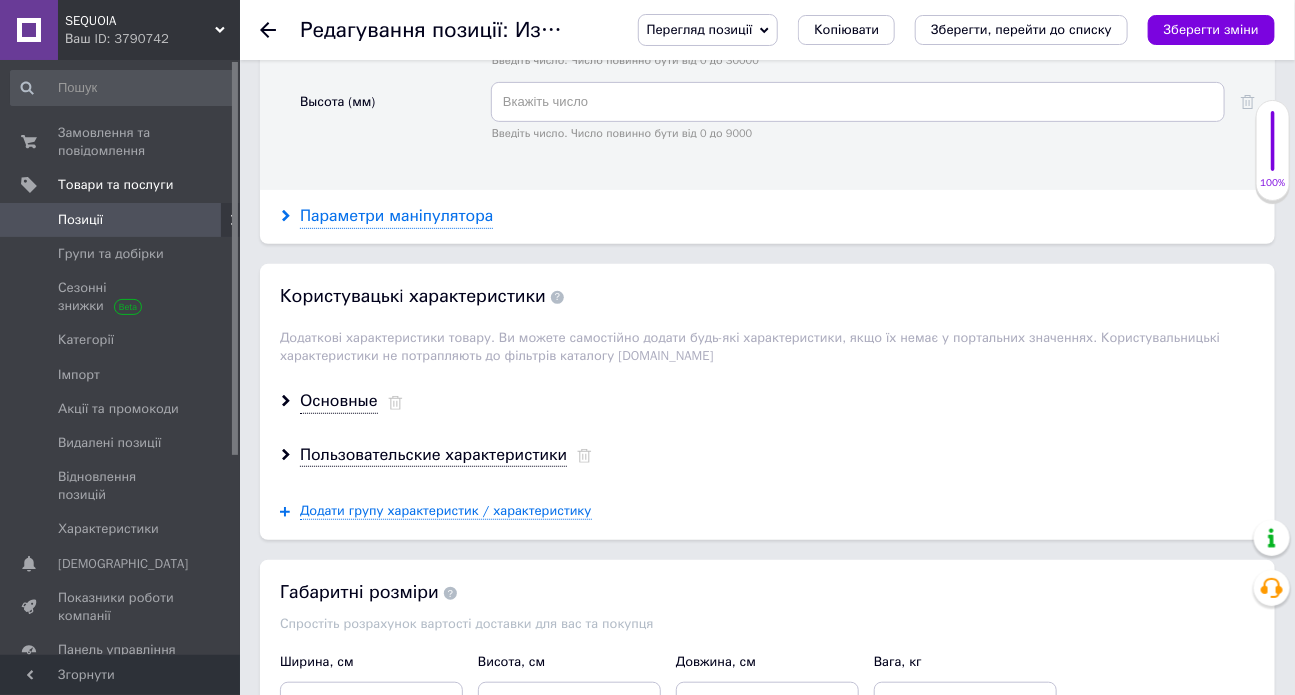 click on "Параметри маніпулятора" at bounding box center (396, 216) 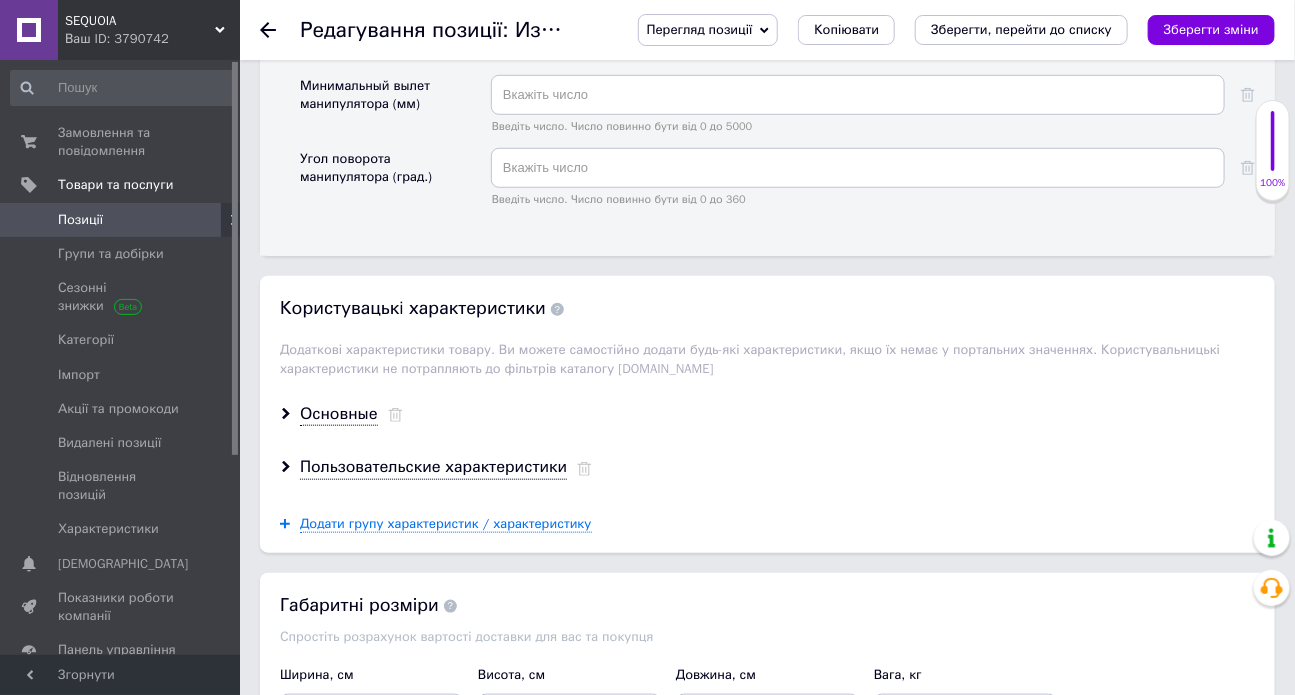 scroll, scrollTop: 3334, scrollLeft: 0, axis: vertical 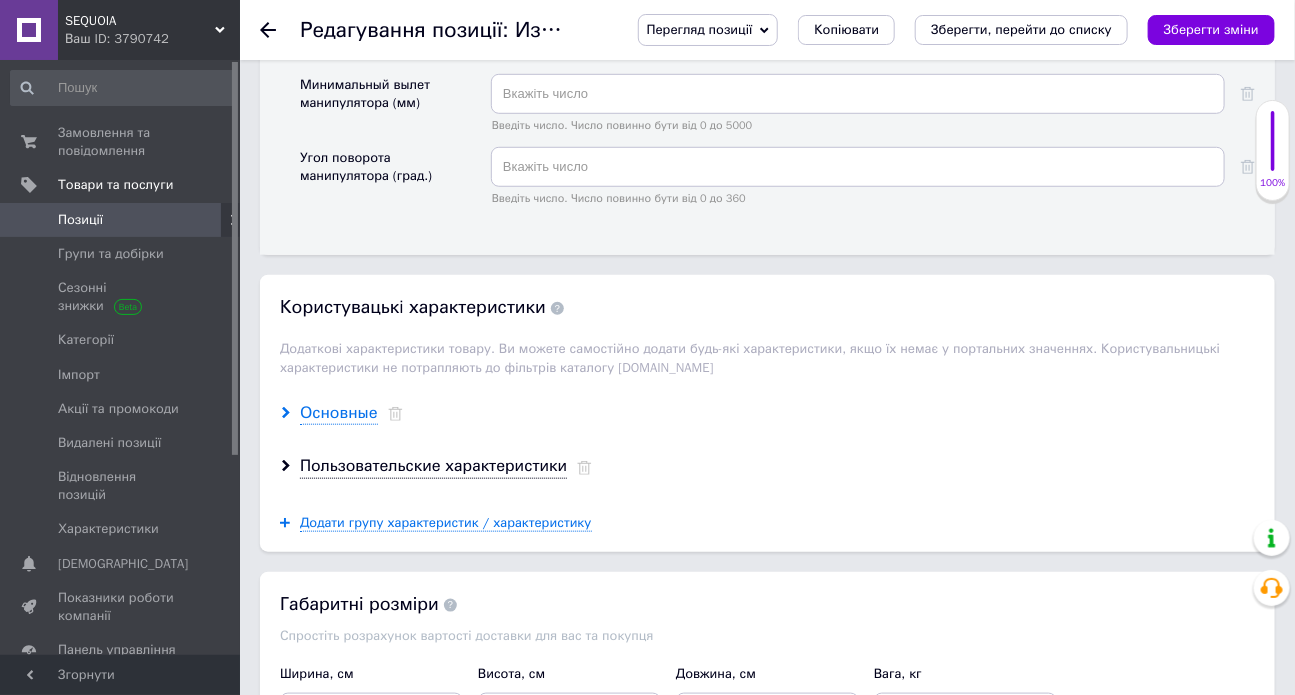 click on "Основные" at bounding box center [339, 413] 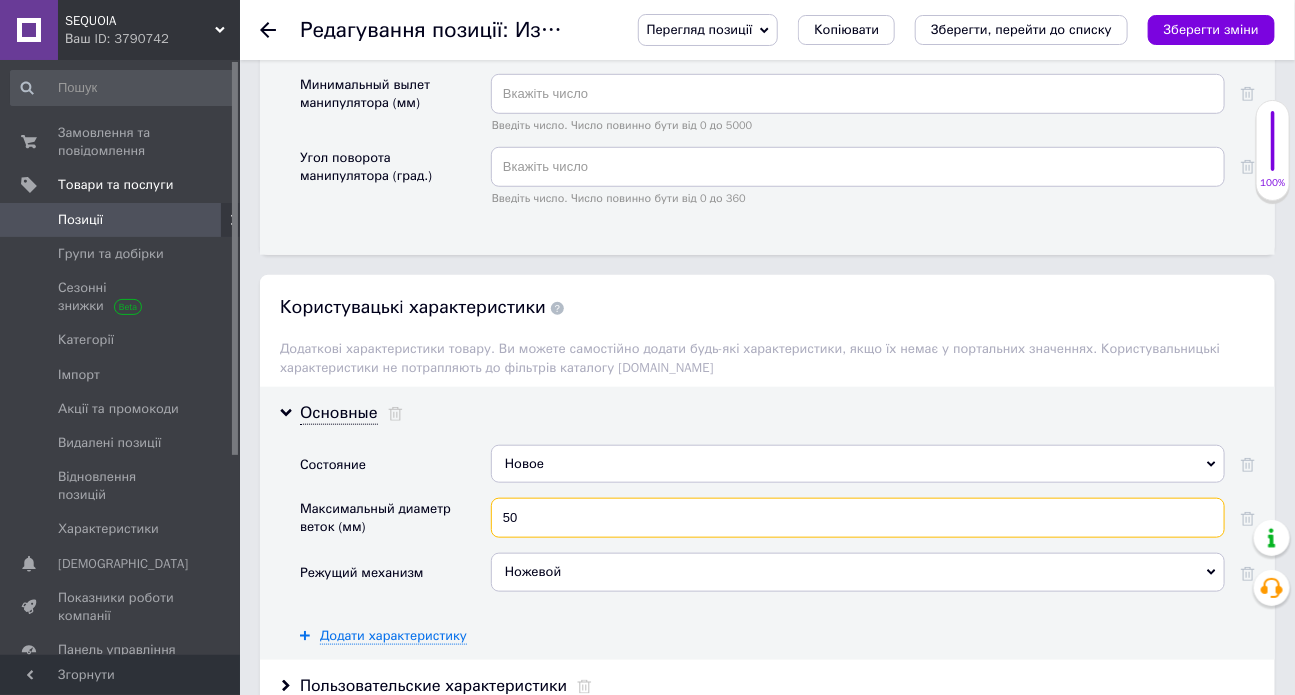 click on "50" at bounding box center (858, 518) 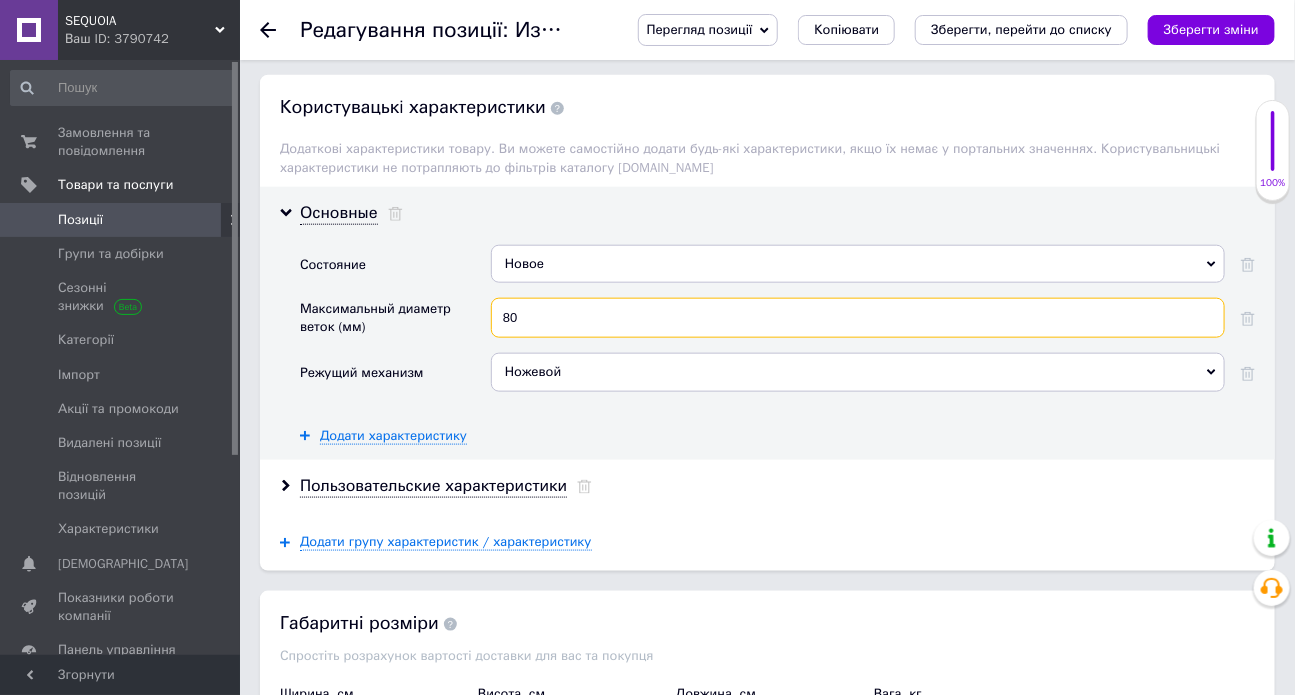 scroll, scrollTop: 3536, scrollLeft: 0, axis: vertical 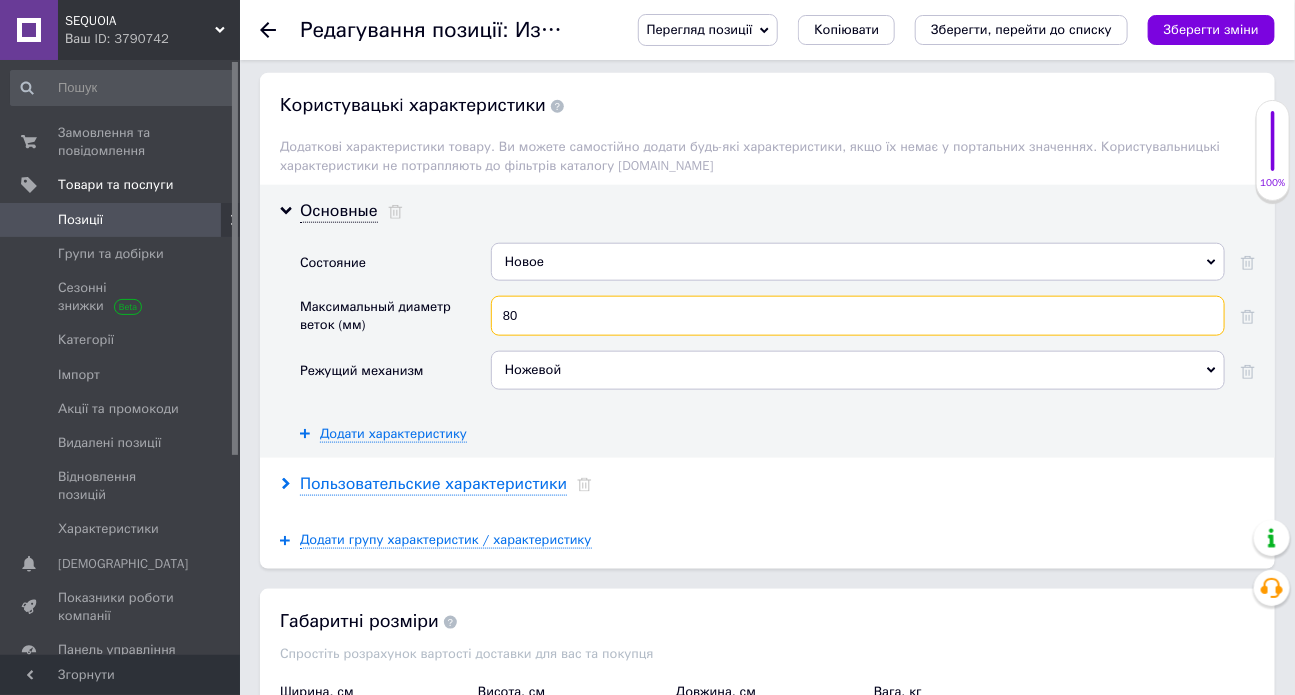 type on "80" 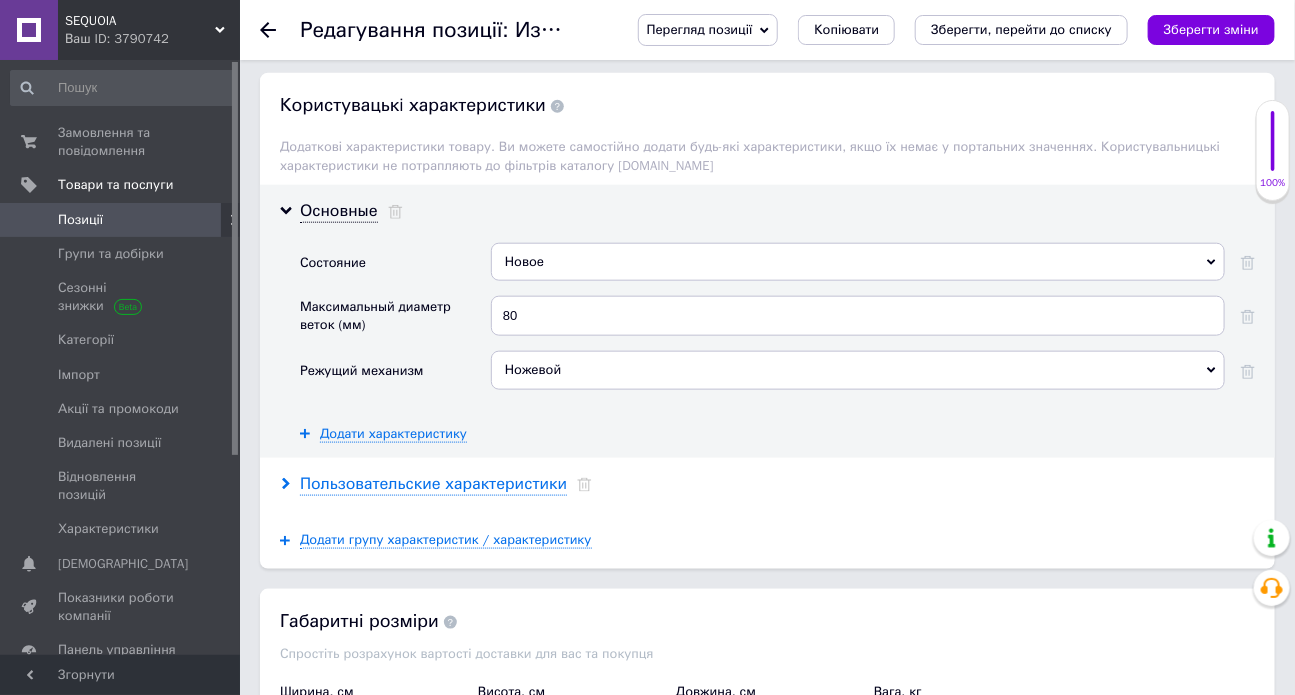 click on "Пользовательские характеристики" at bounding box center [433, 484] 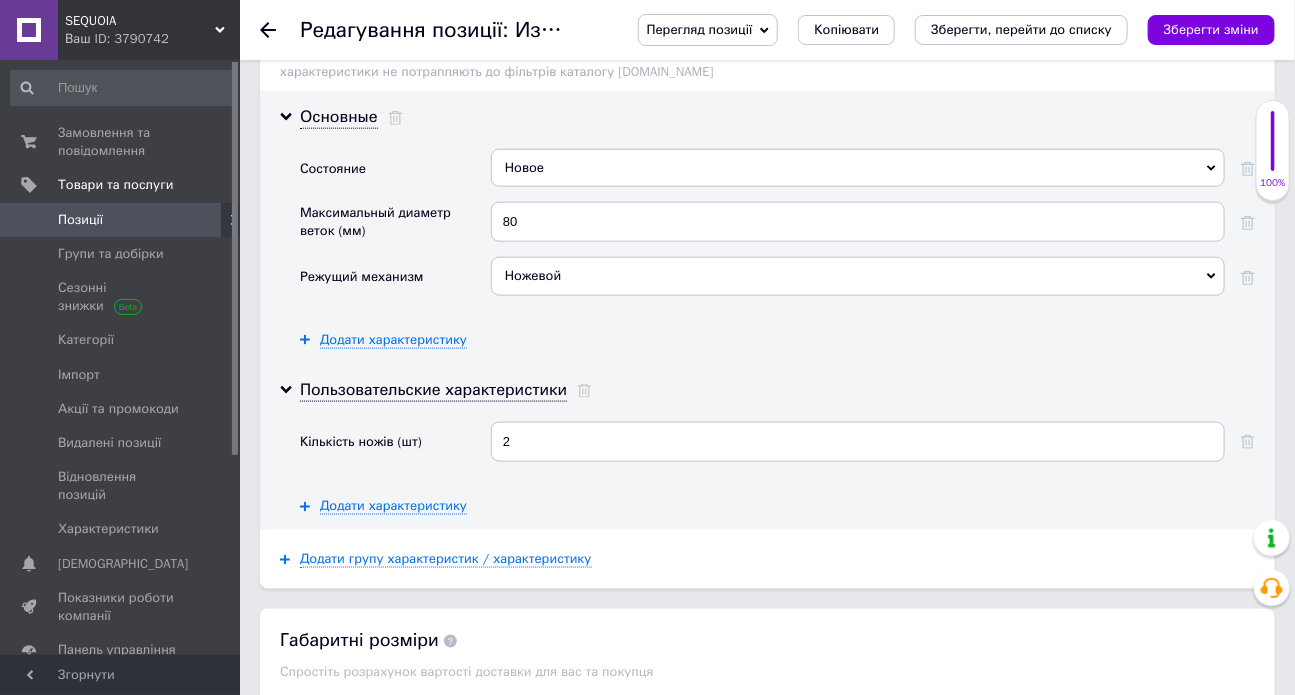 scroll, scrollTop: 3630, scrollLeft: 0, axis: vertical 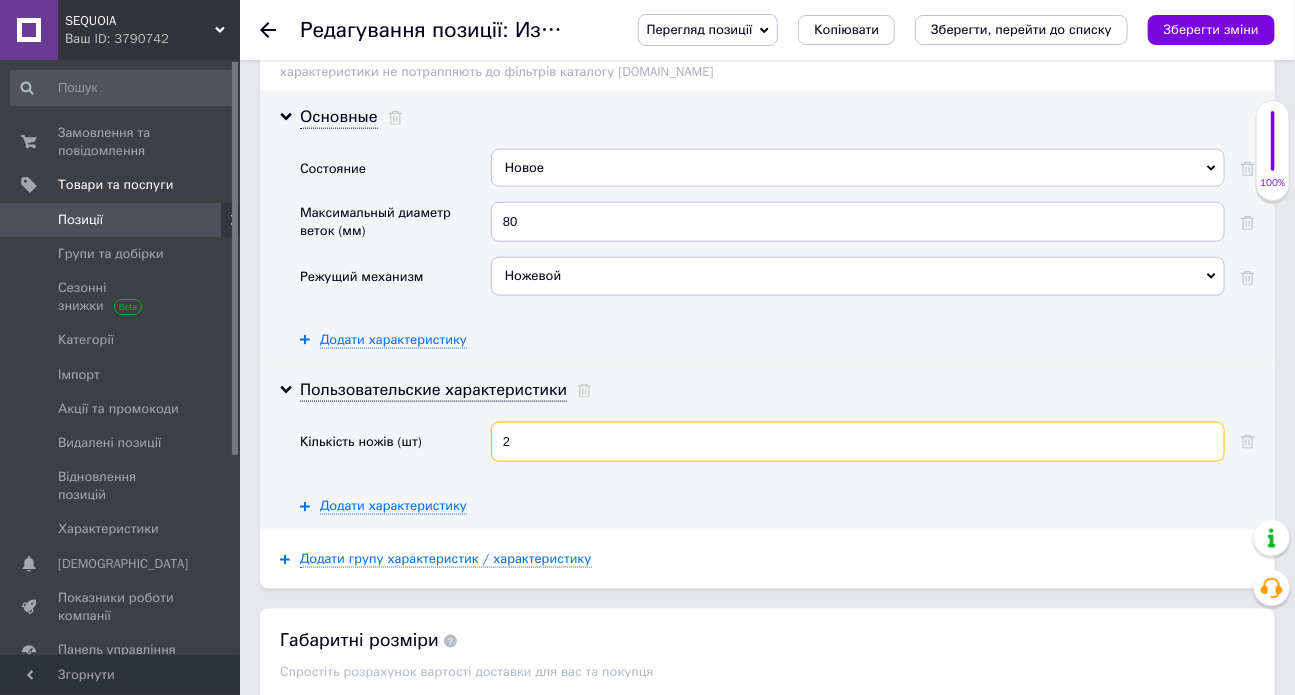 click on "2" at bounding box center (858, 442) 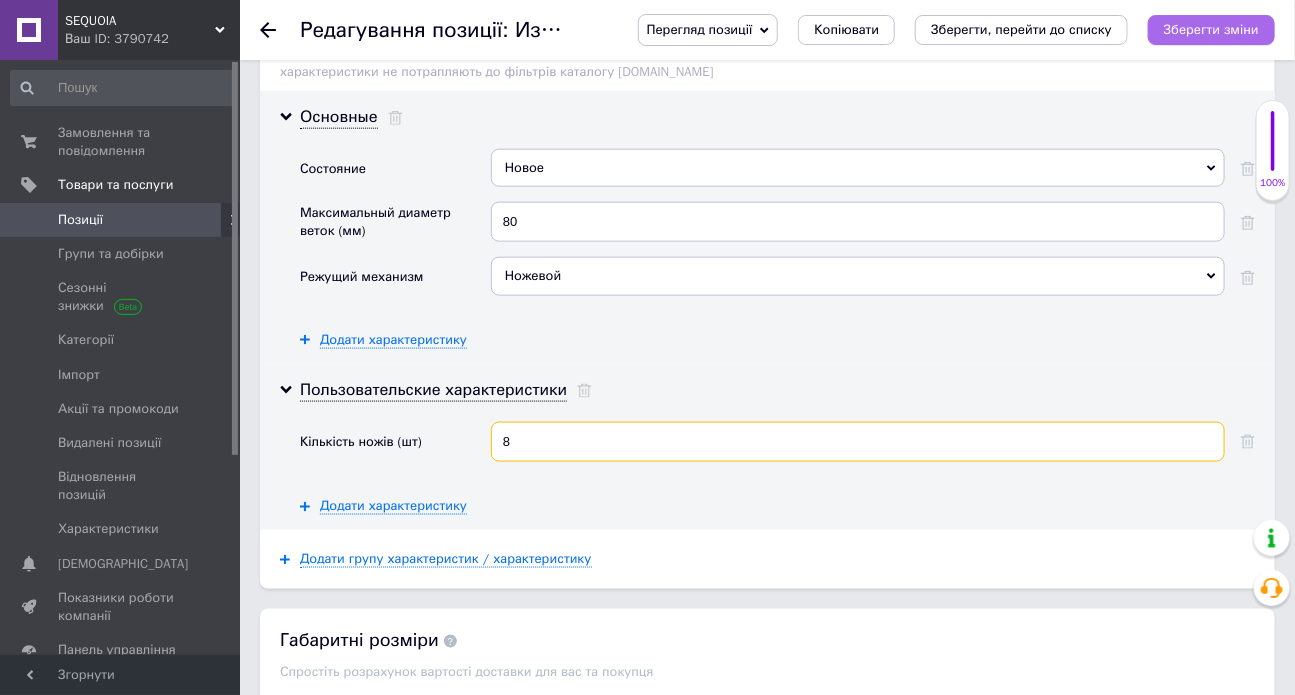 type on "8" 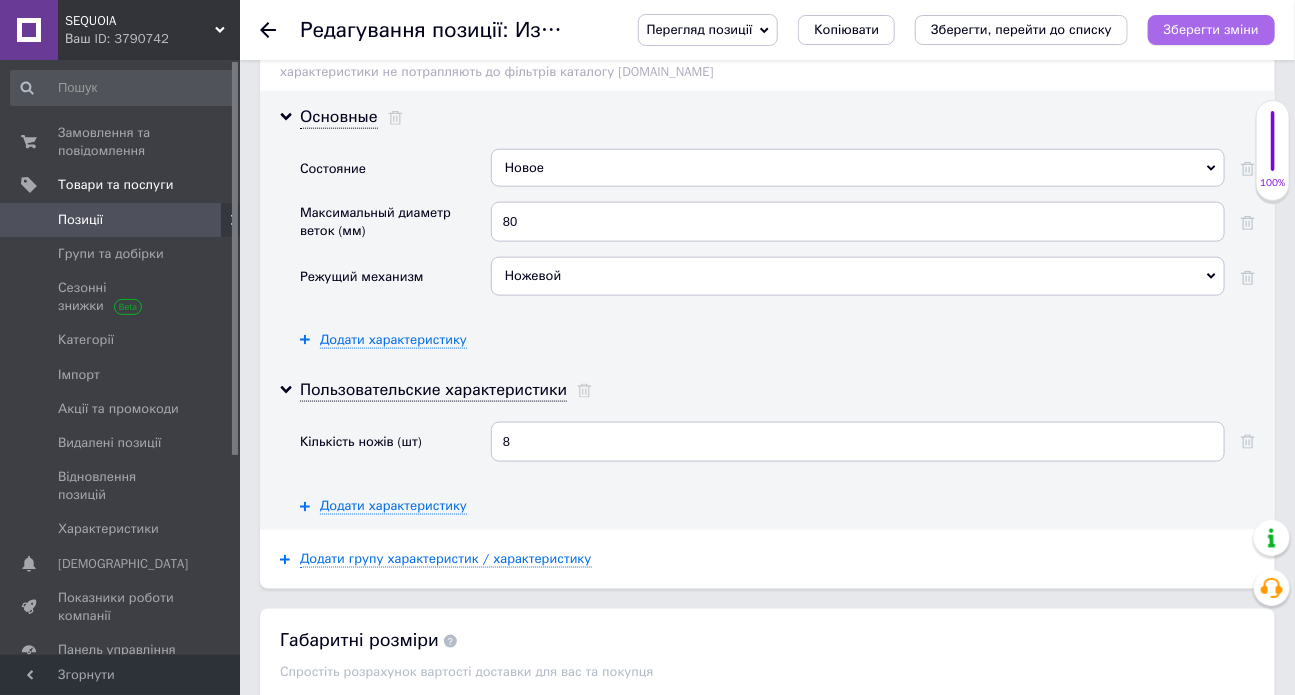 click on "Зберегти зміни" at bounding box center [1211, 30] 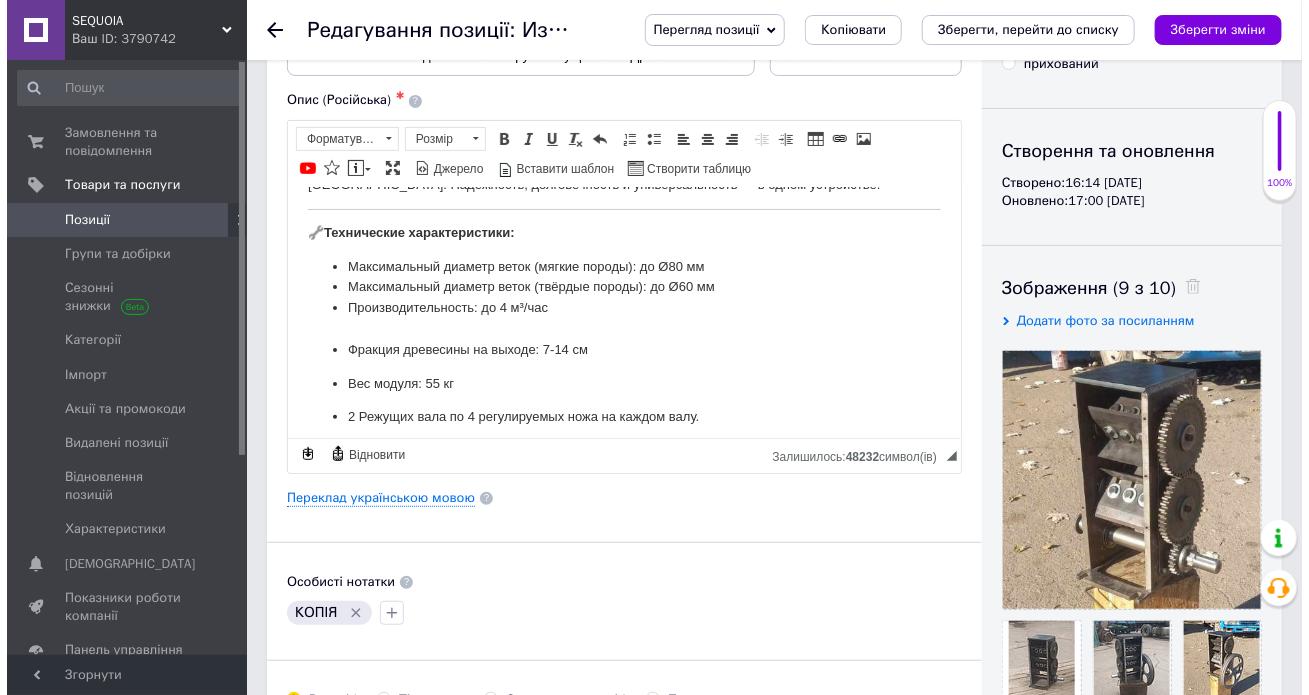 scroll, scrollTop: 143, scrollLeft: 0, axis: vertical 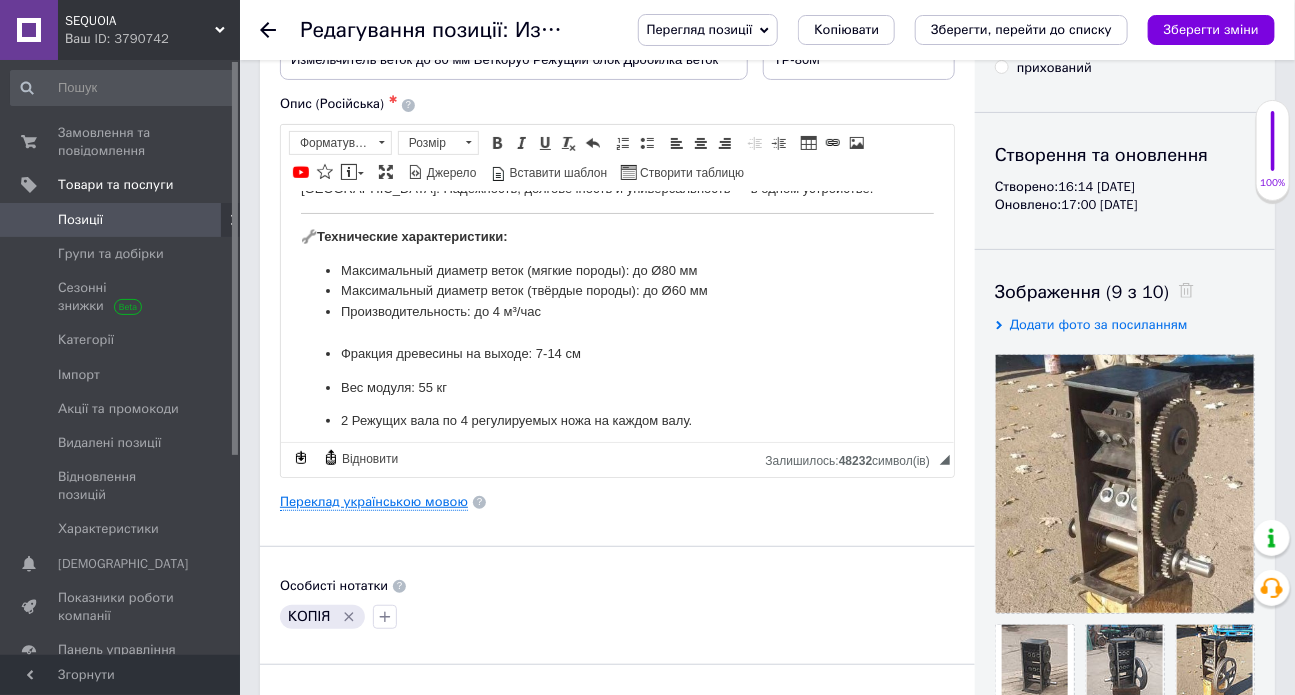 click on "Переклад українською мовою" at bounding box center [374, 502] 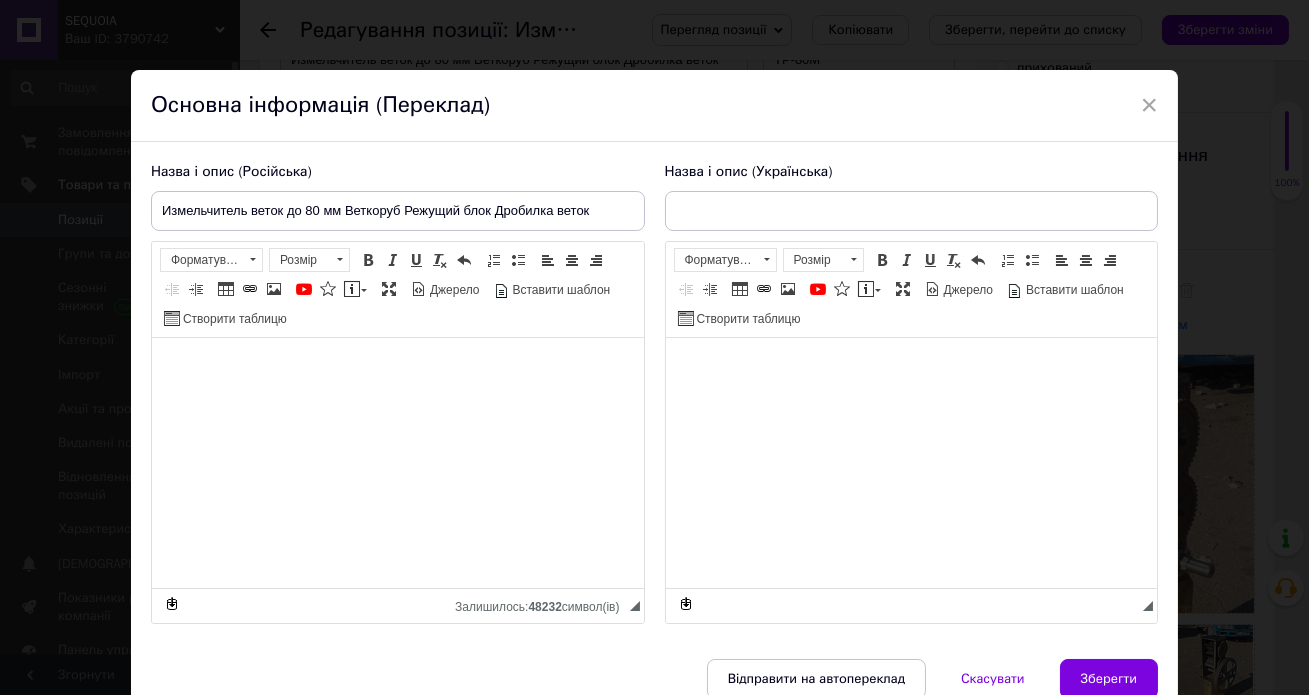 type on "Подрібнювач гілок 80 мм Гілкоруб Ріжучий блок Дробарка гілок" 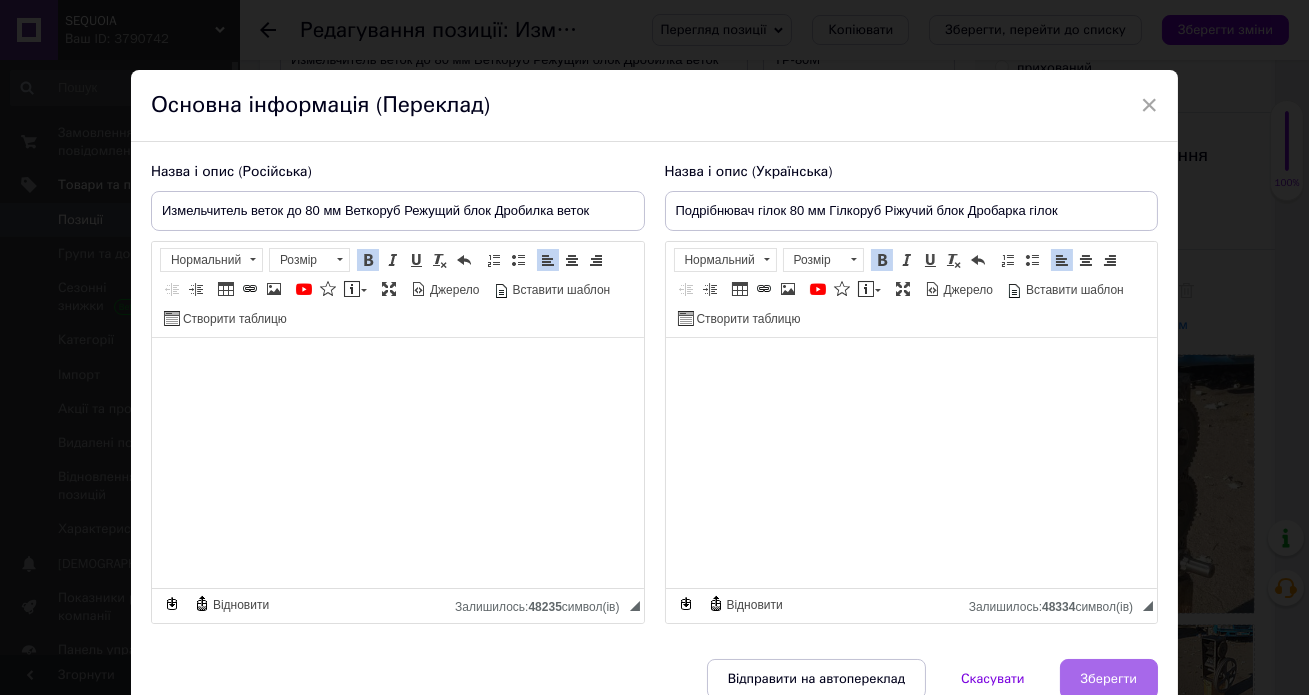 click on "Зберегти" at bounding box center [1109, 679] 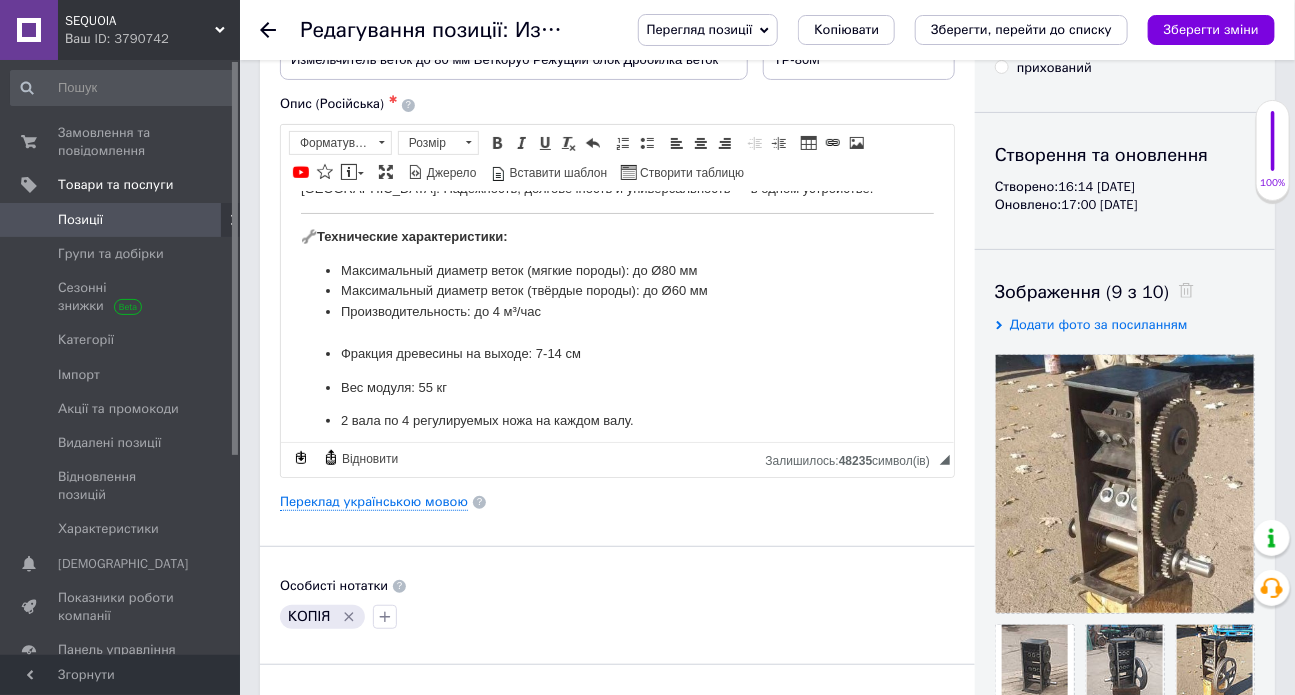 scroll, scrollTop: 147, scrollLeft: 0, axis: vertical 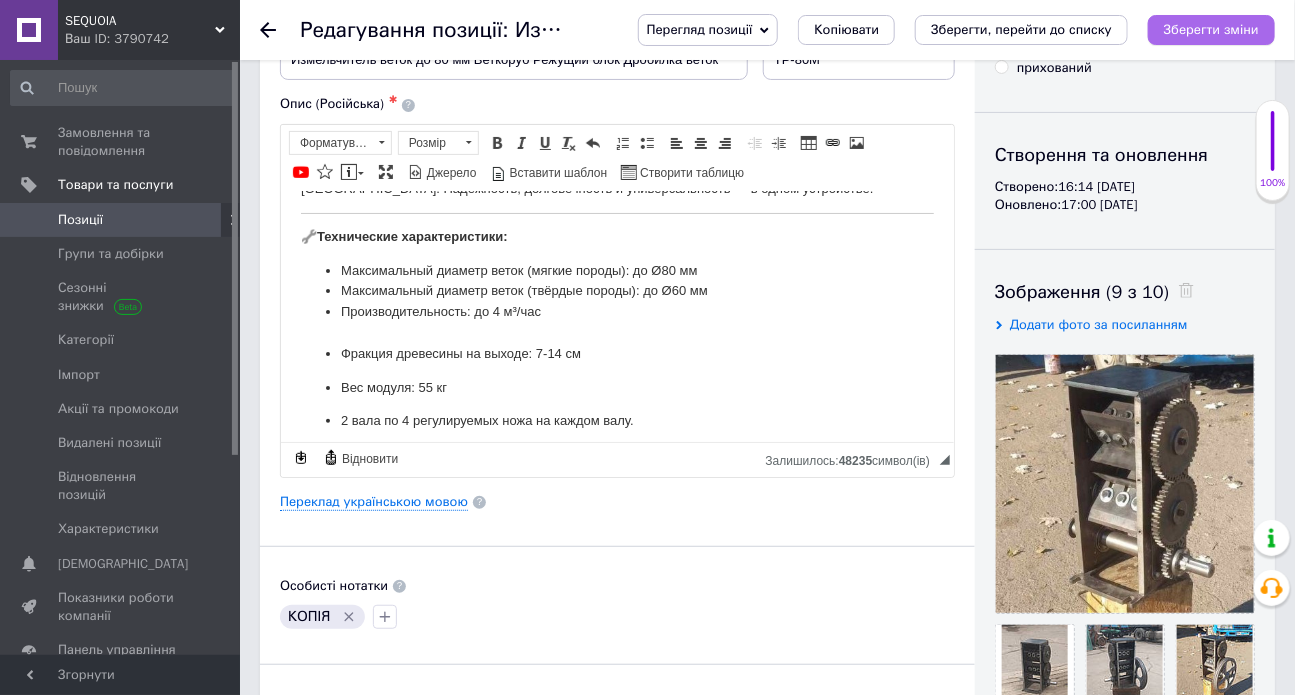 click on "Зберегти зміни" at bounding box center (1211, 30) 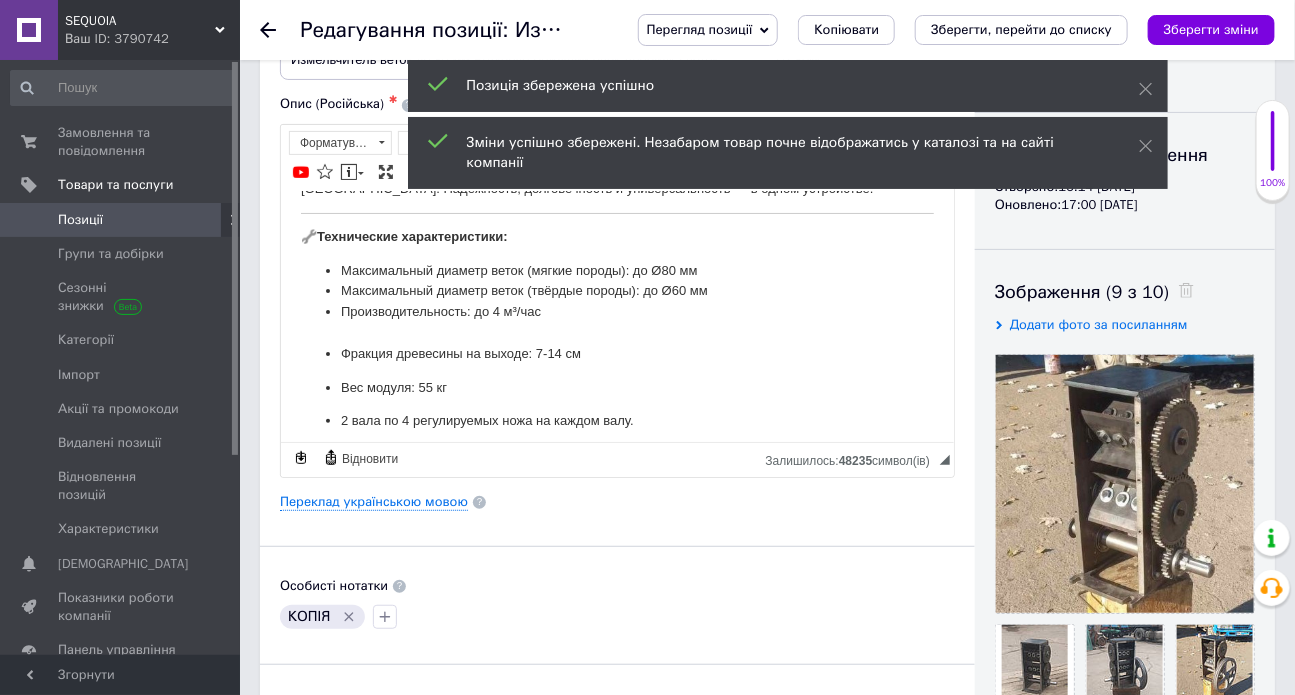 scroll, scrollTop: 0, scrollLeft: 0, axis: both 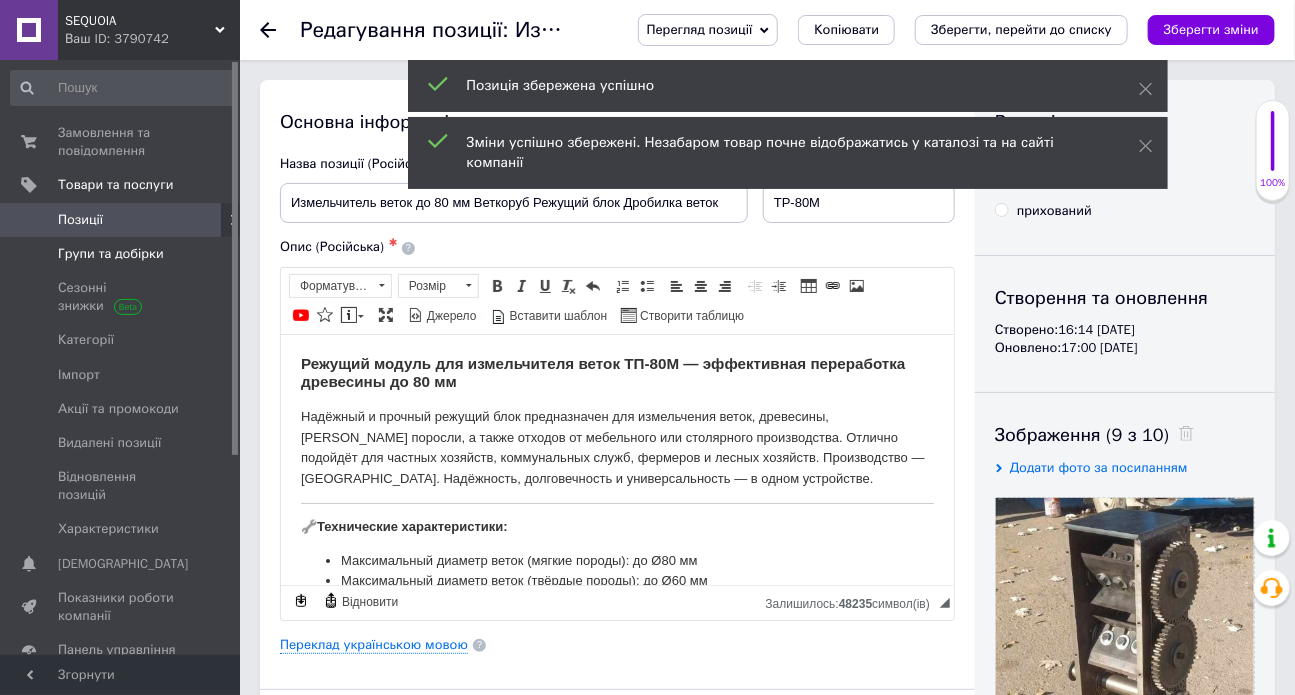 click on "Групи та добірки" at bounding box center [111, 254] 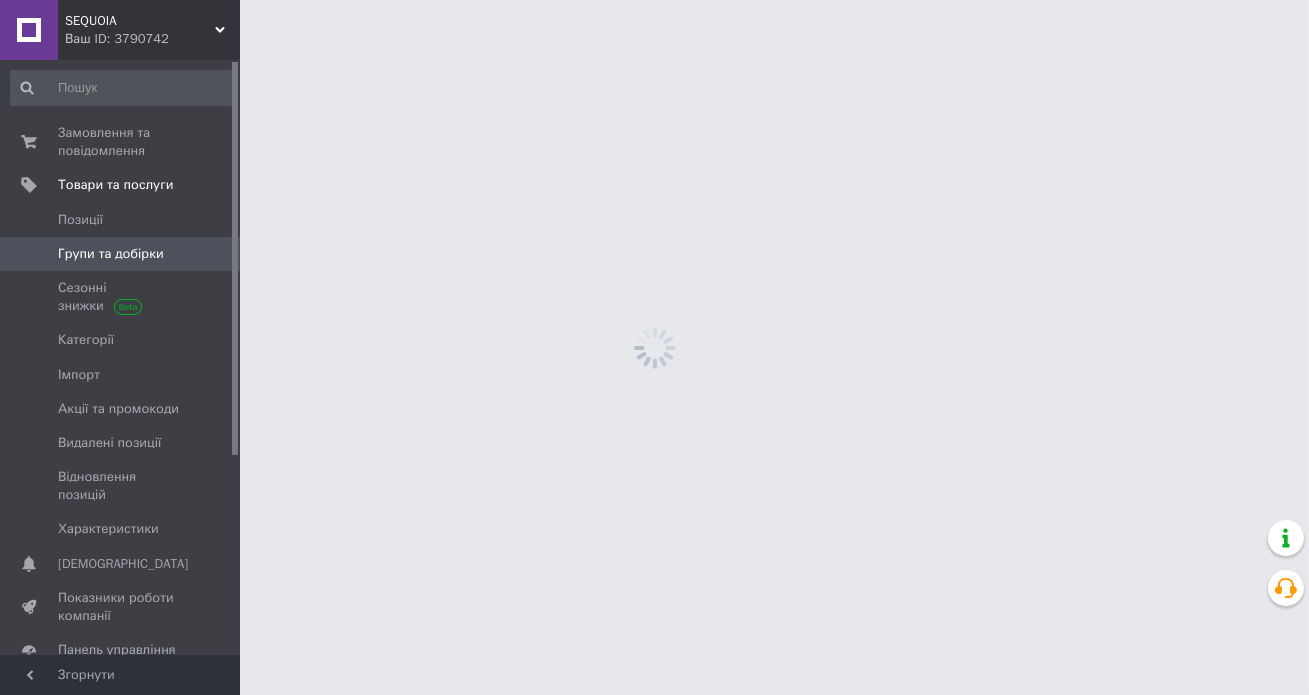 click on "Групи та добірки" at bounding box center [123, 254] 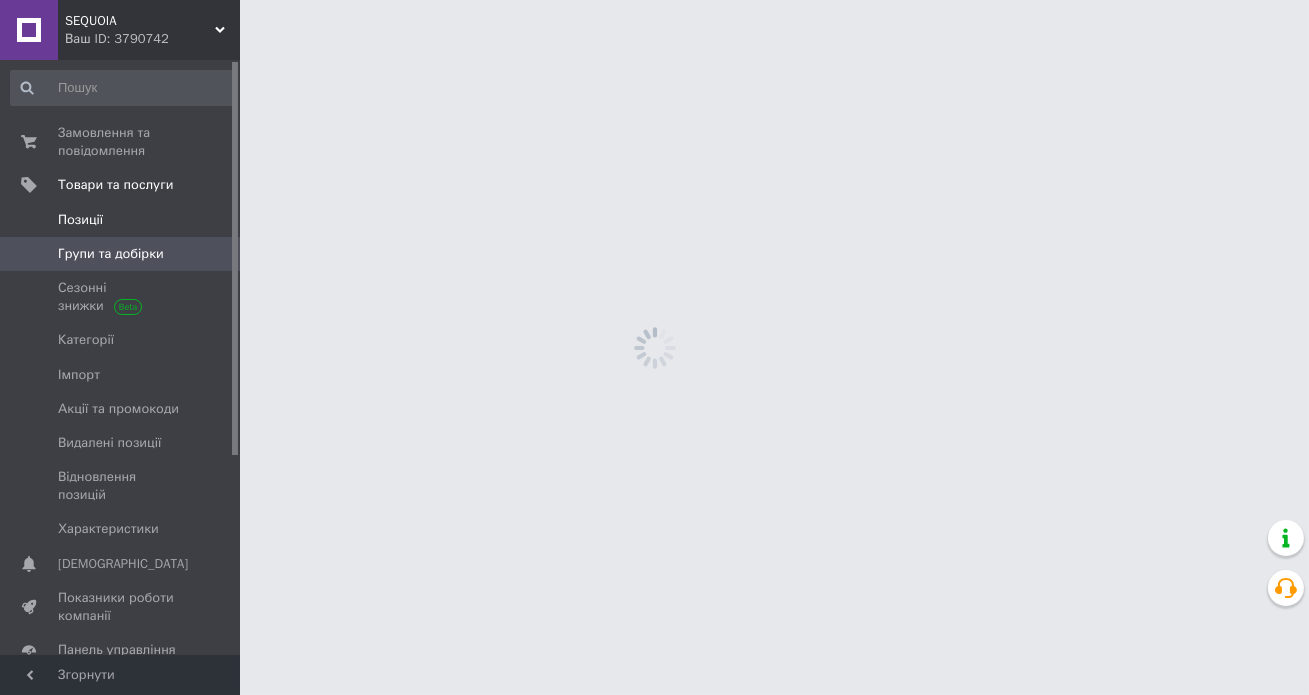 click on "Позиції" at bounding box center (121, 220) 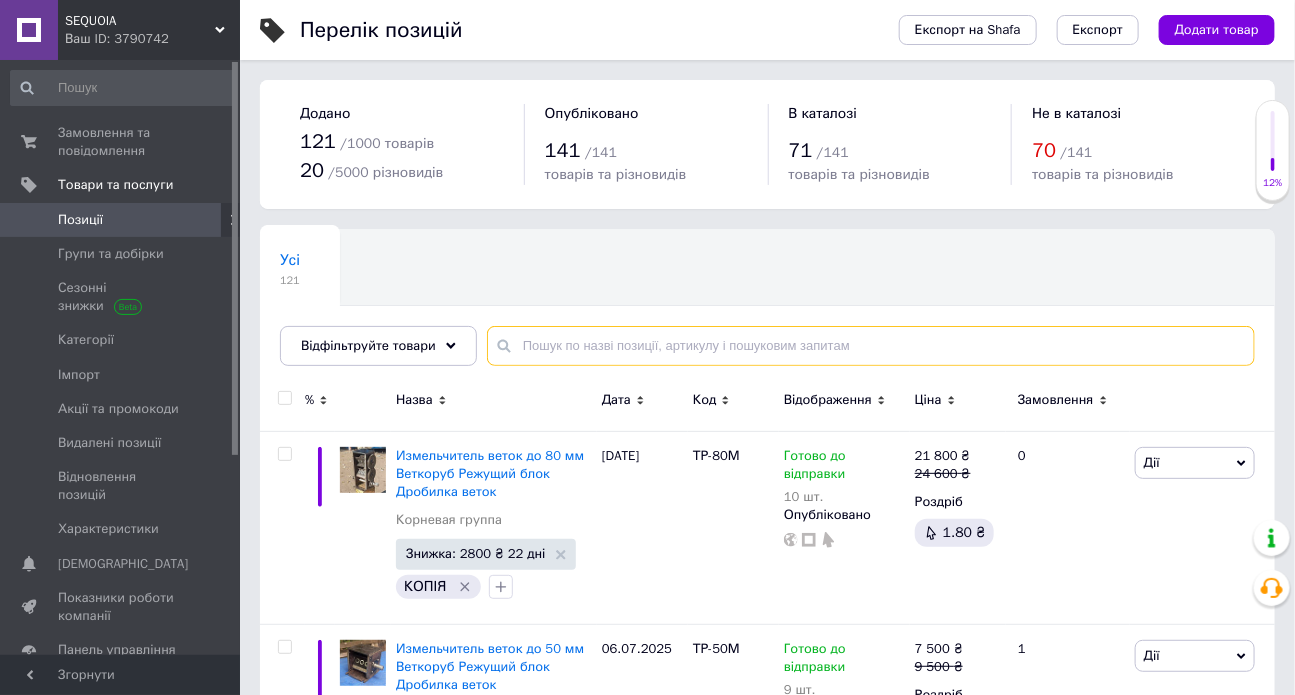 click at bounding box center (871, 346) 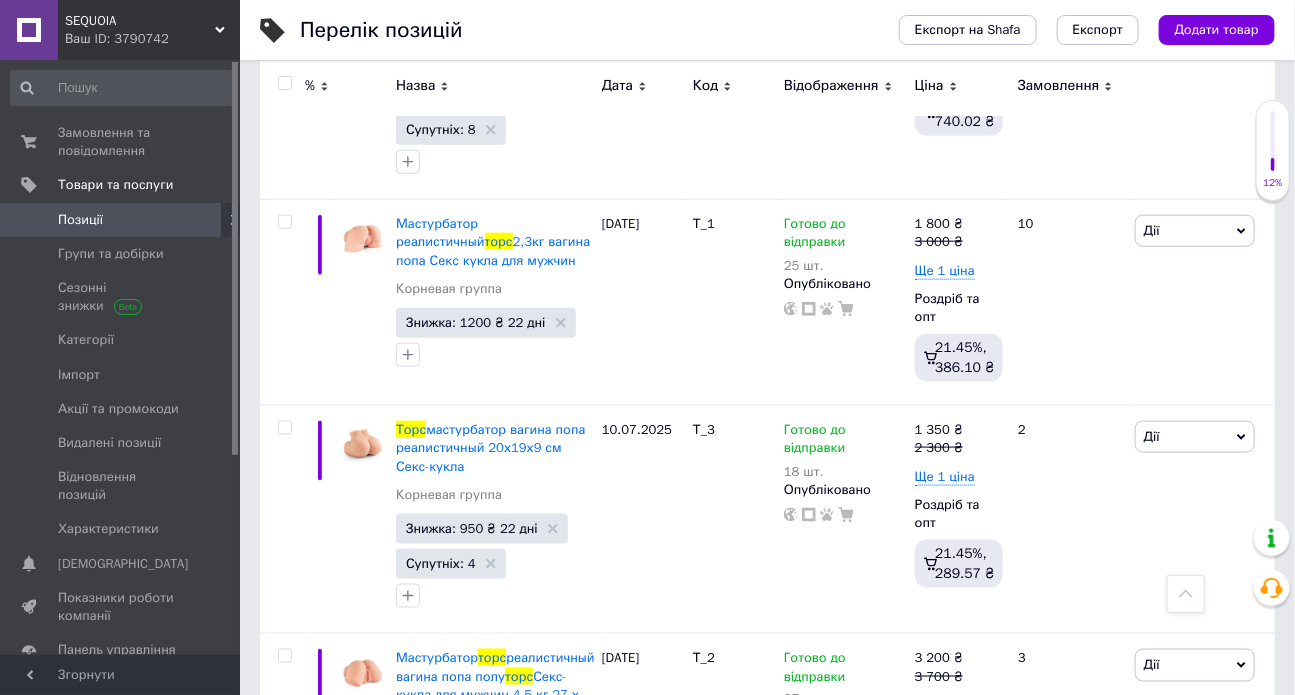 scroll, scrollTop: 725, scrollLeft: 0, axis: vertical 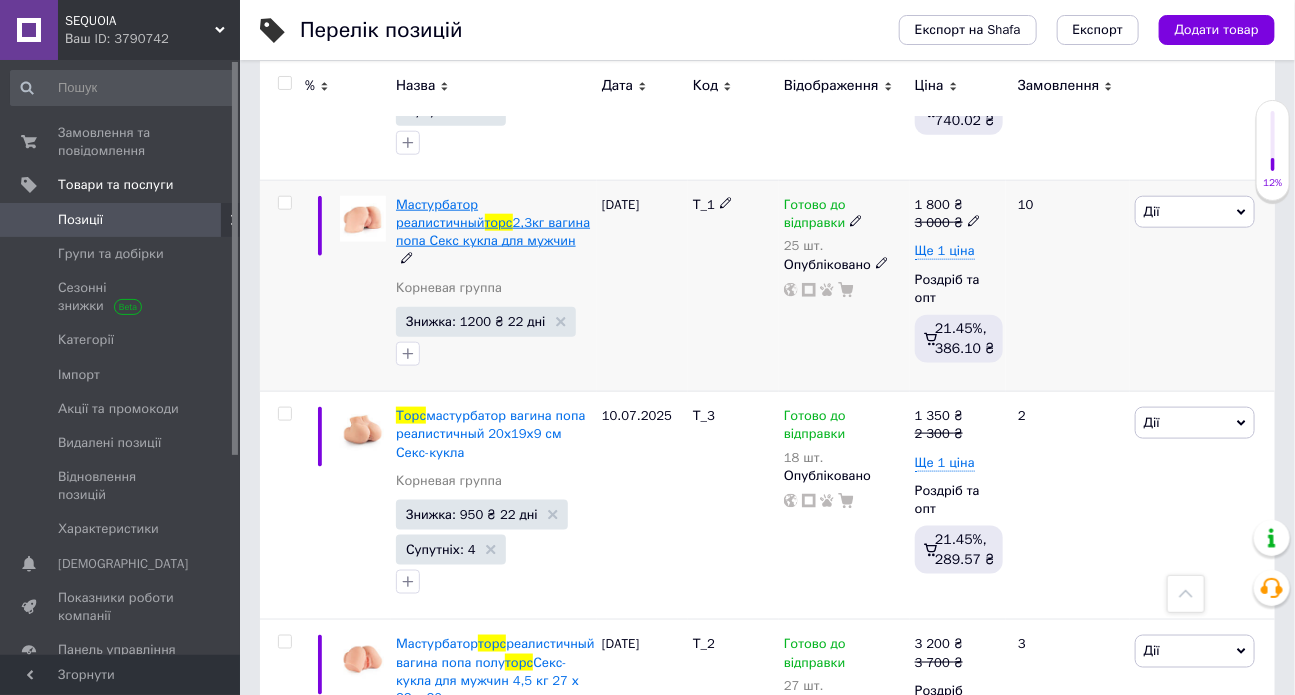 type on "торс" 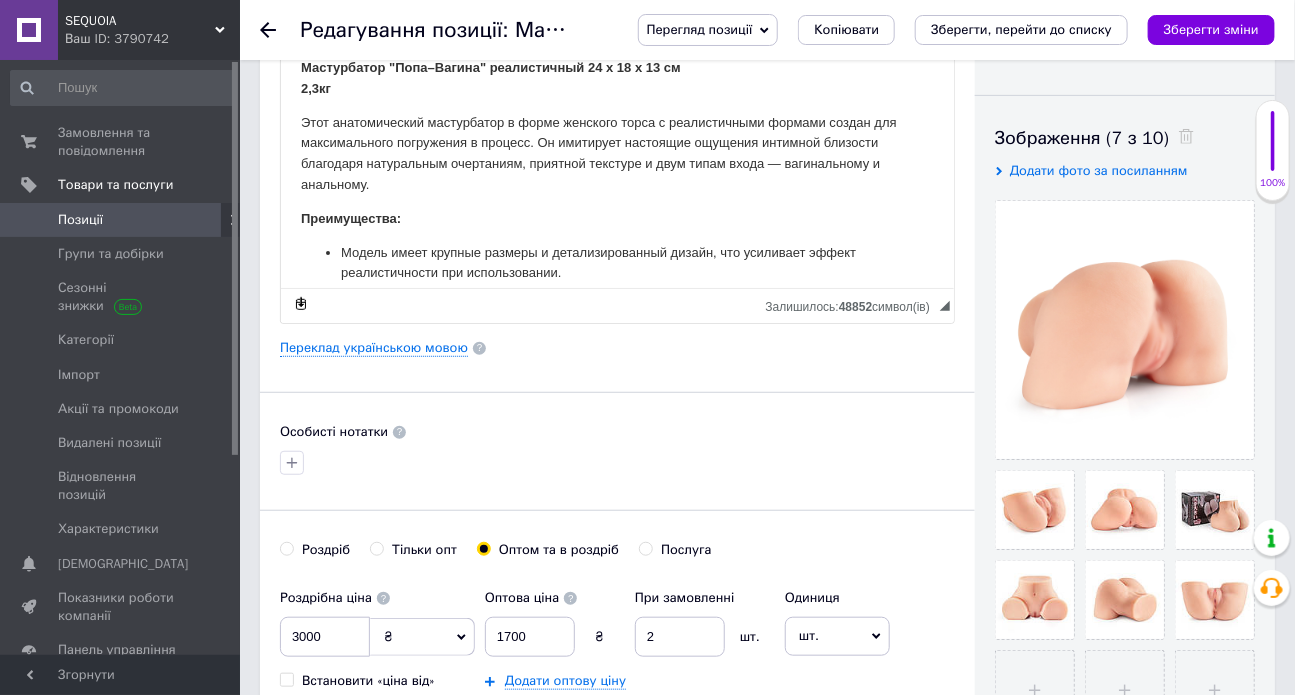 scroll, scrollTop: 298, scrollLeft: 0, axis: vertical 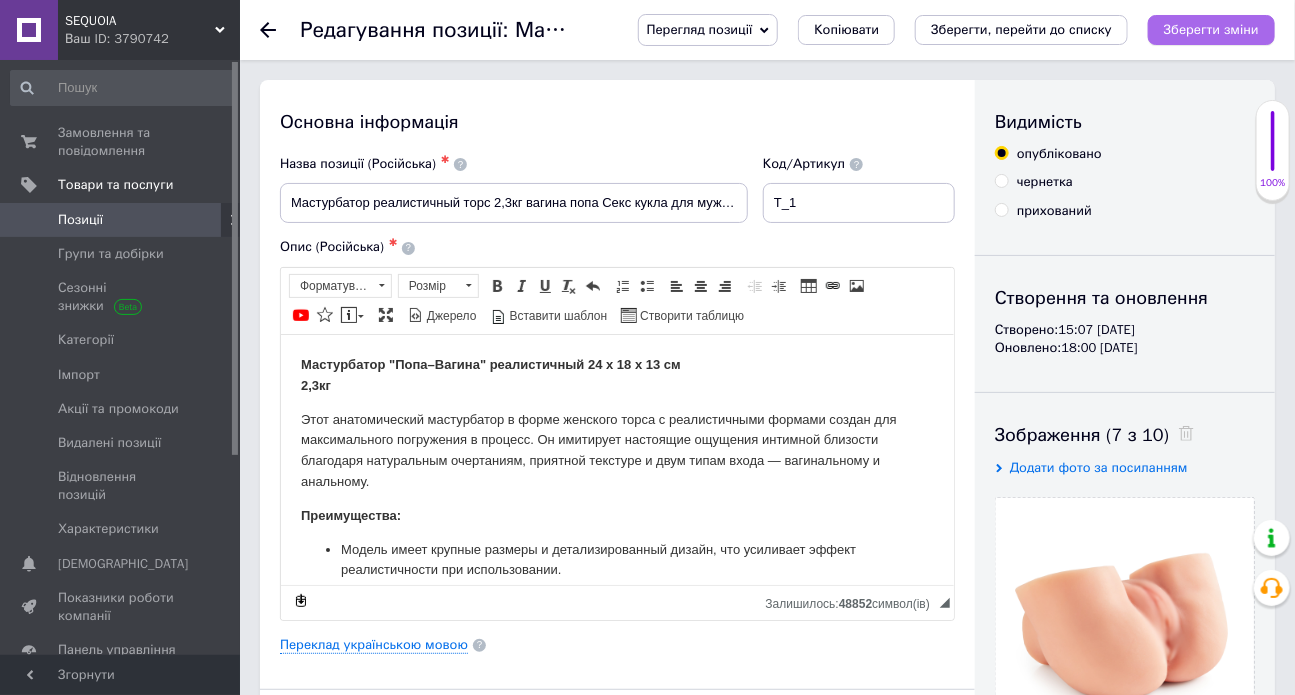 click on "Зберегти зміни" at bounding box center (1211, 29) 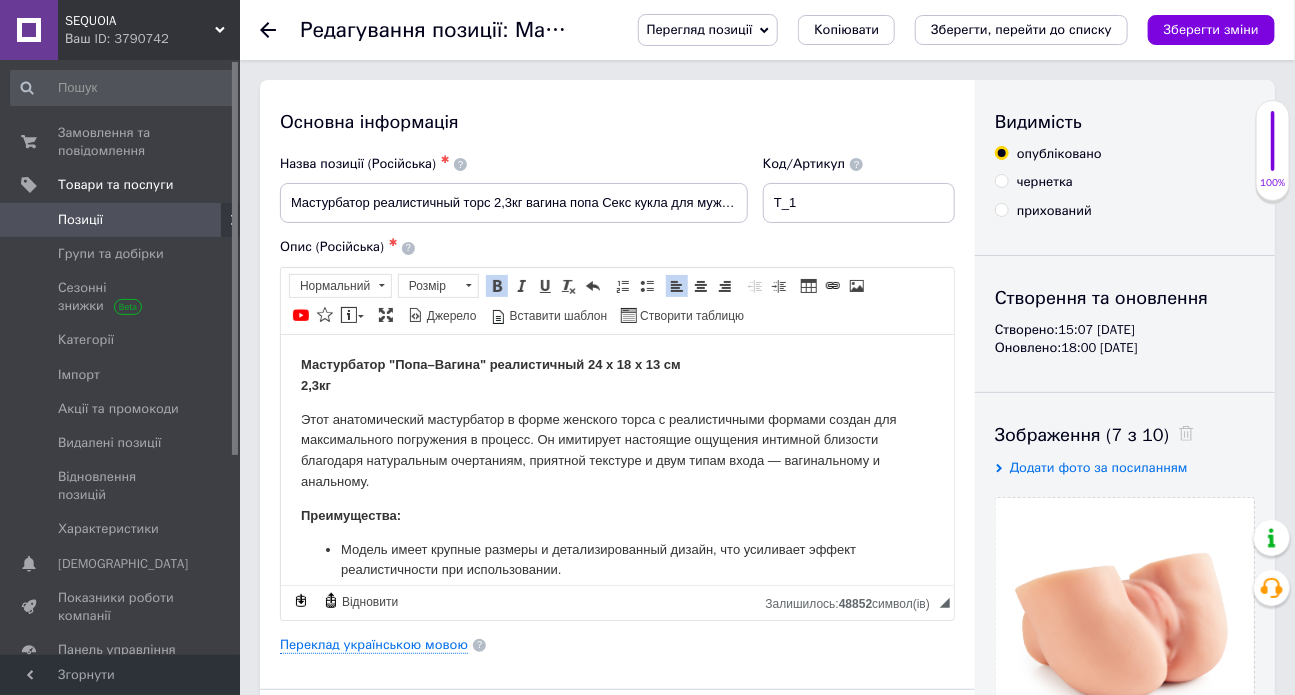 click on "Мастурбатор "Попа–Вагина" реалистичный 24 х 18 х 13 см 2,3кг" at bounding box center [616, 375] 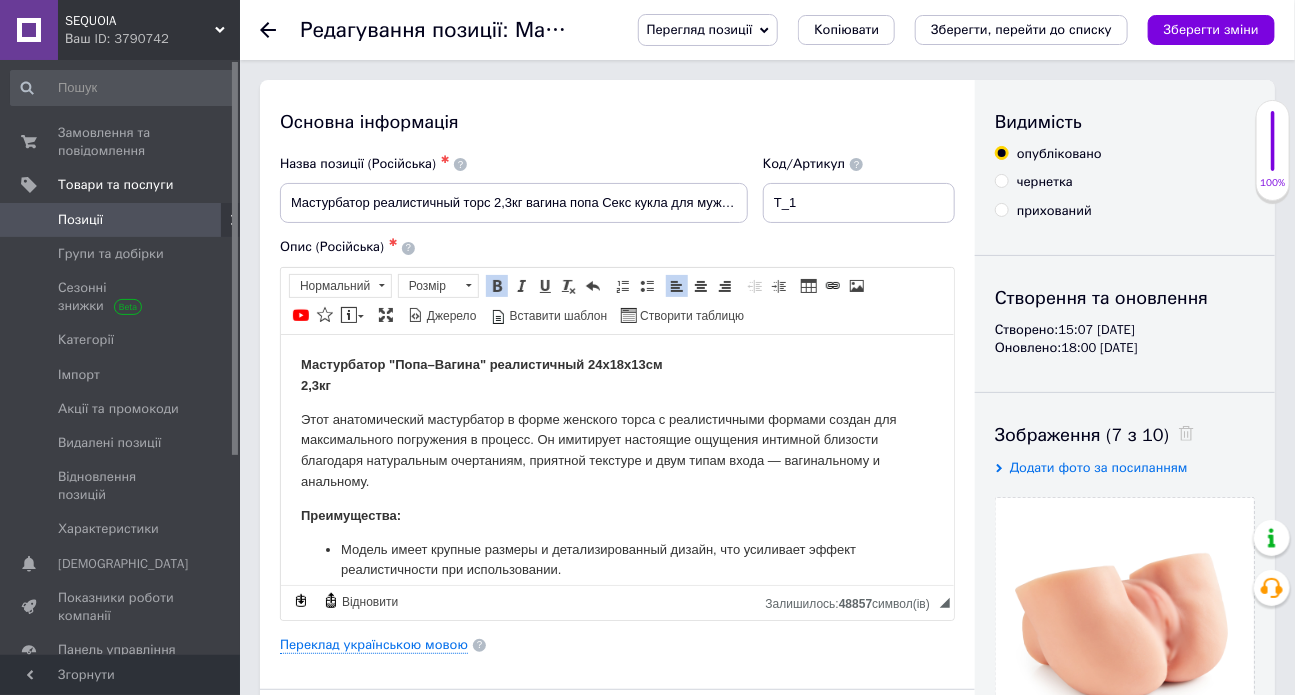 click on "Мастурбатор "Попа–Вагина" реалистичный 24х18х13см 2,3кг" at bounding box center (616, 375) 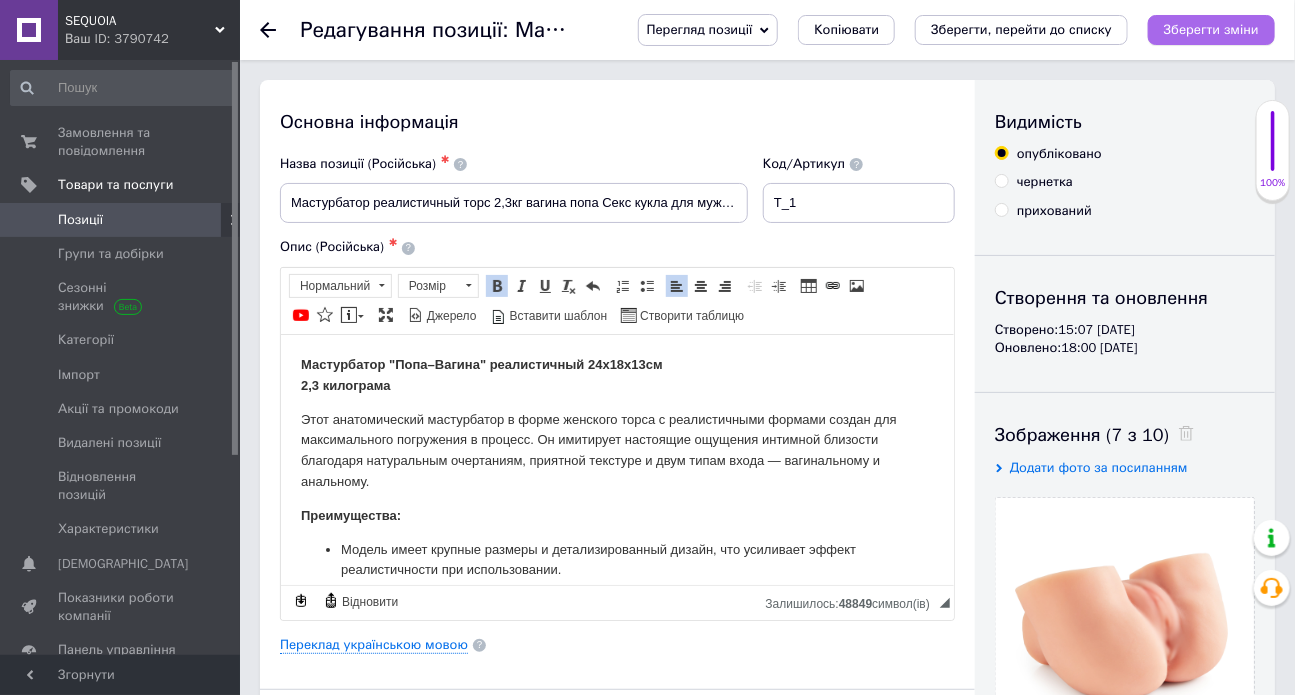 click on "Зберегти зміни" at bounding box center (1211, 29) 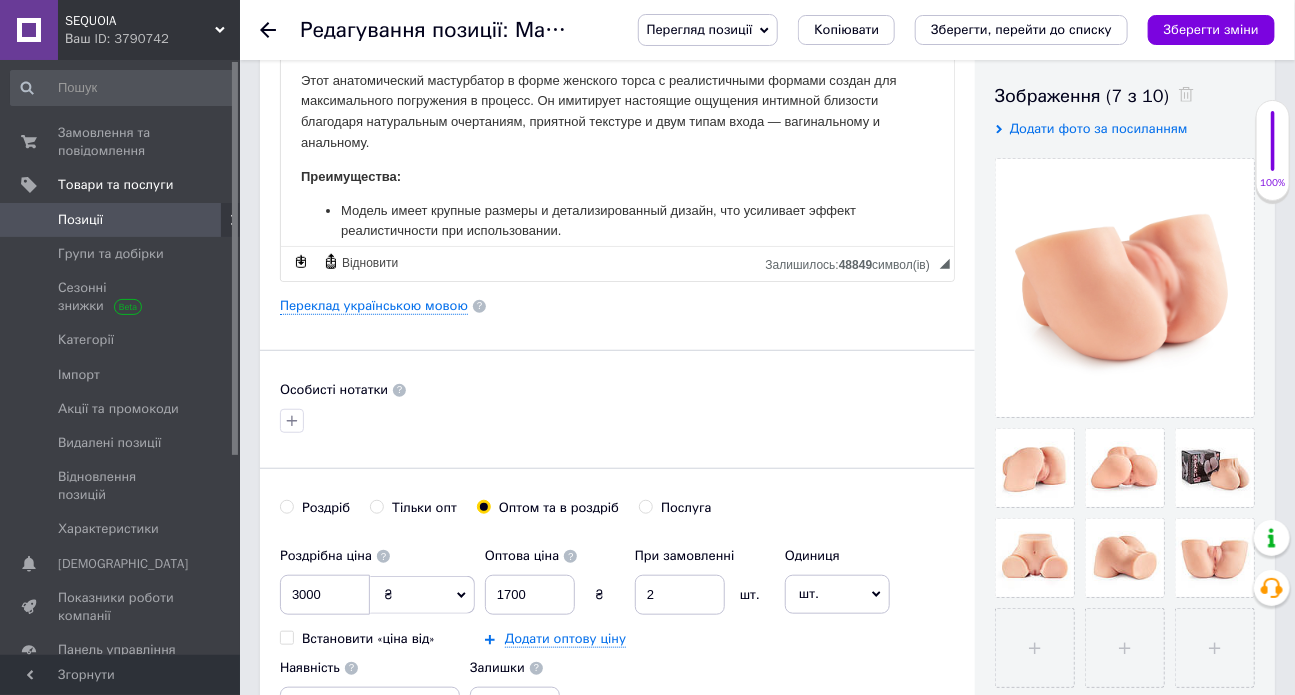 scroll, scrollTop: 343, scrollLeft: 0, axis: vertical 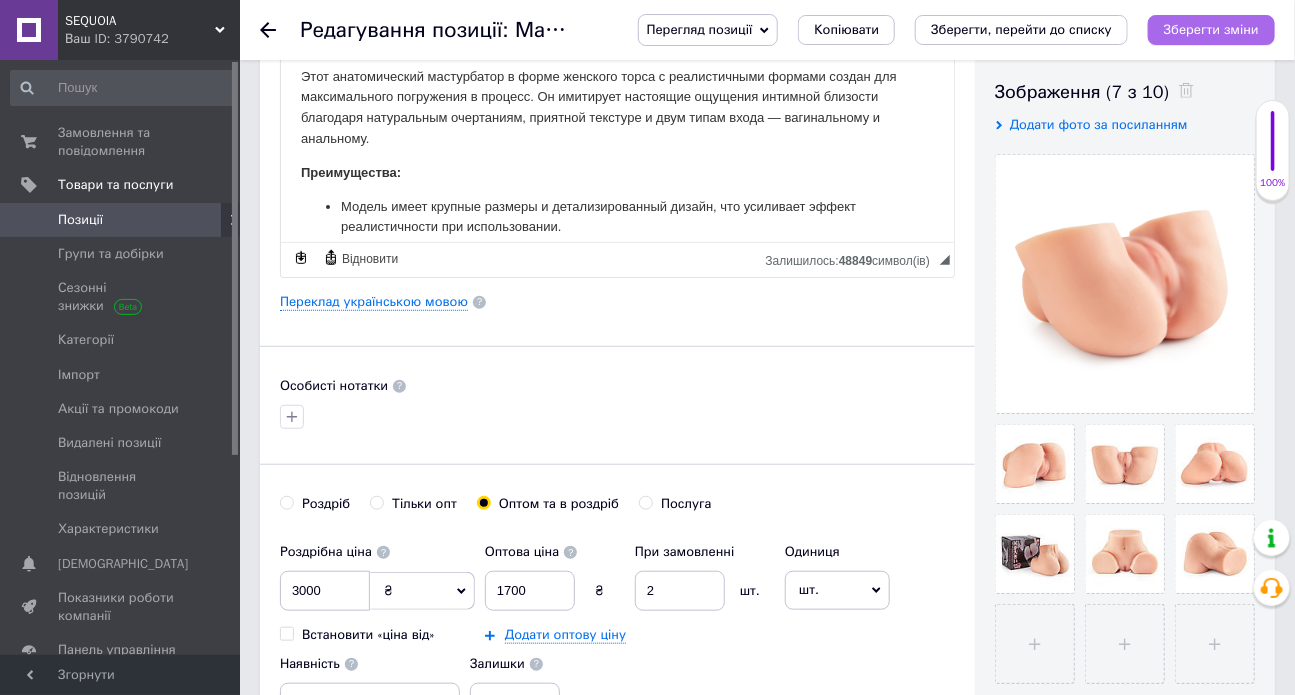 click on "Зберегти зміни" at bounding box center (1211, 30) 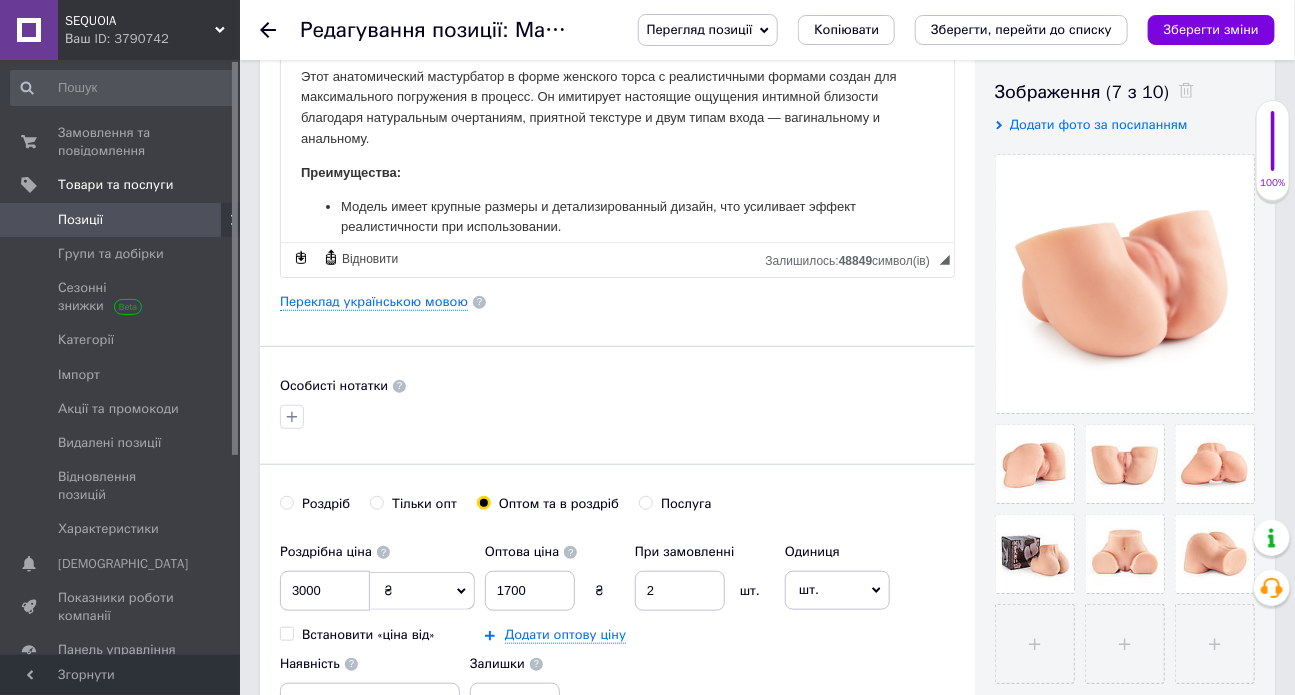 click on "Позиції" at bounding box center (121, 220) 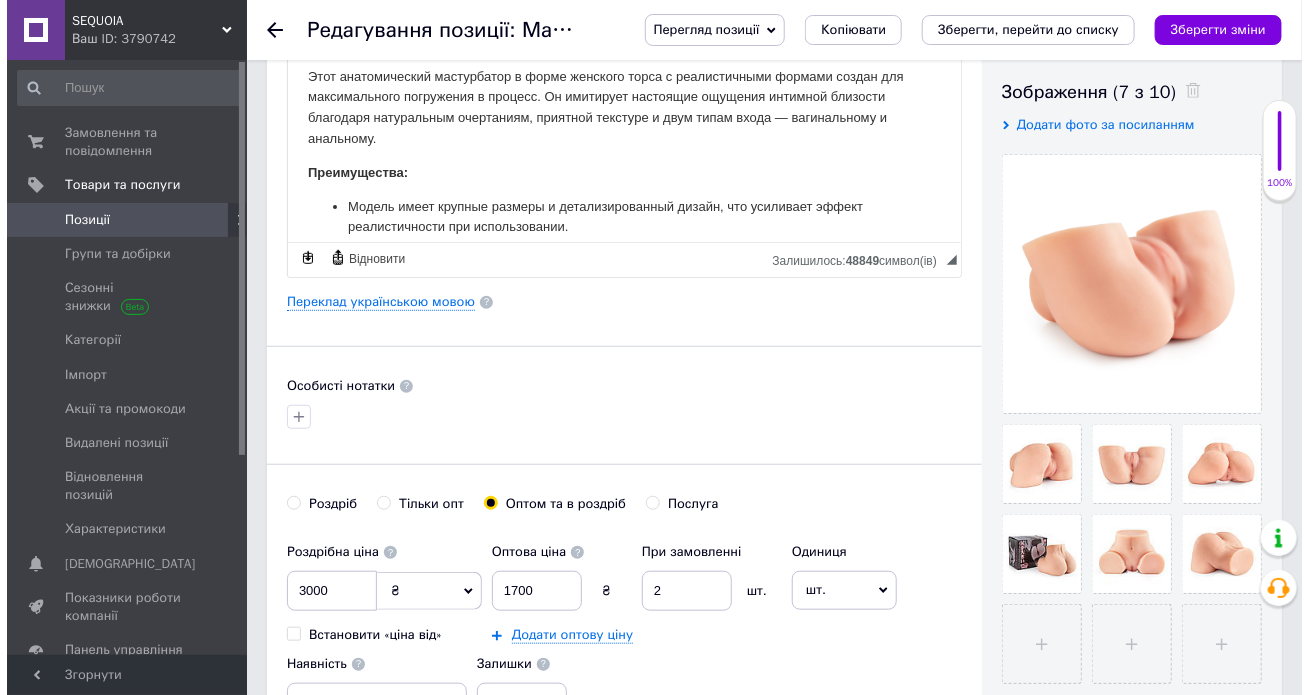 scroll, scrollTop: 0, scrollLeft: 0, axis: both 